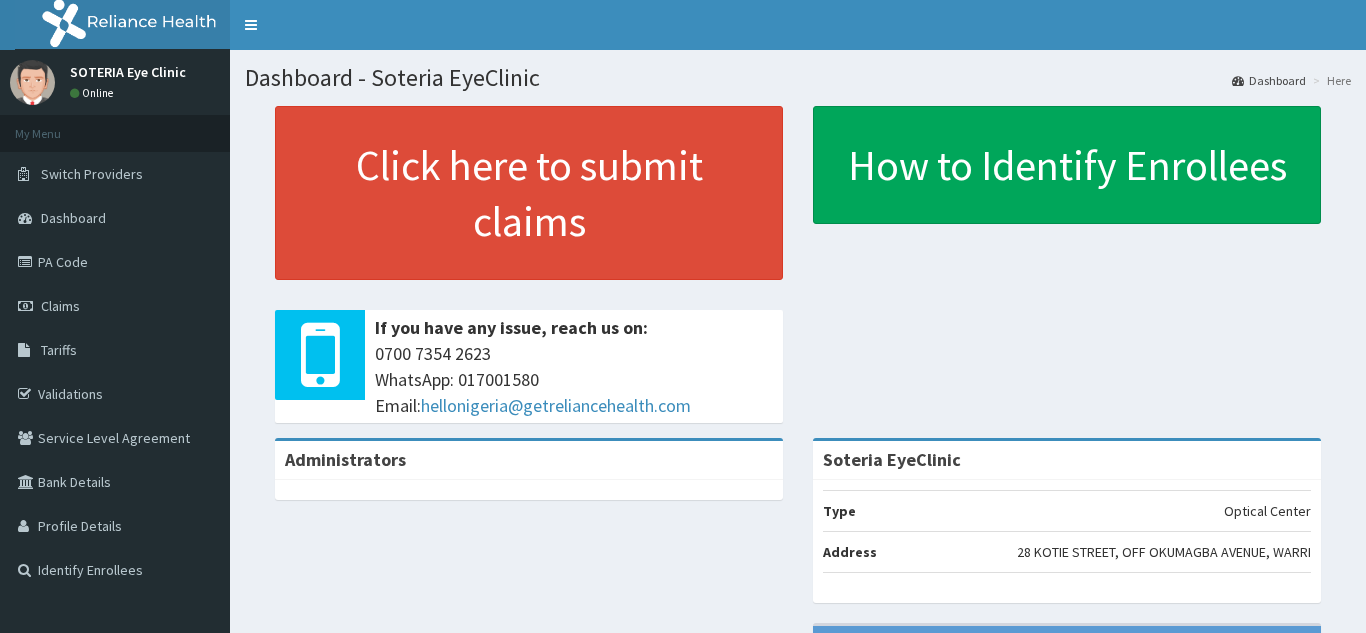 scroll, scrollTop: 0, scrollLeft: 0, axis: both 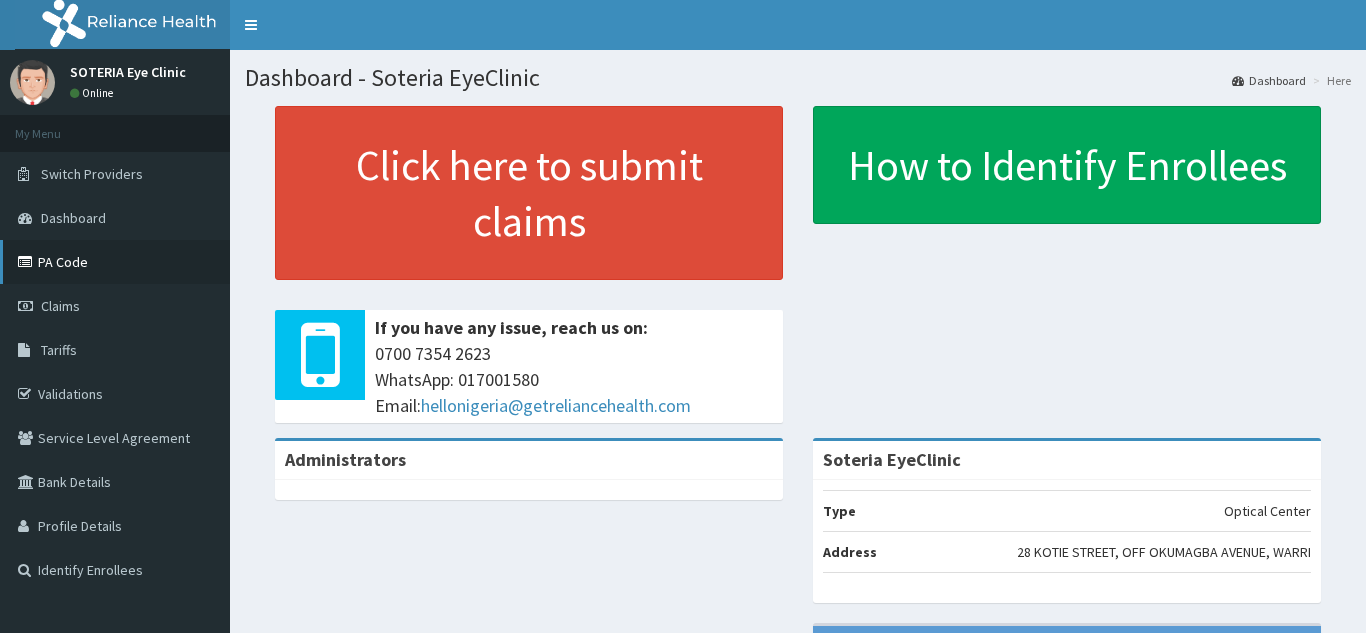 click on "PA Code" at bounding box center (115, 262) 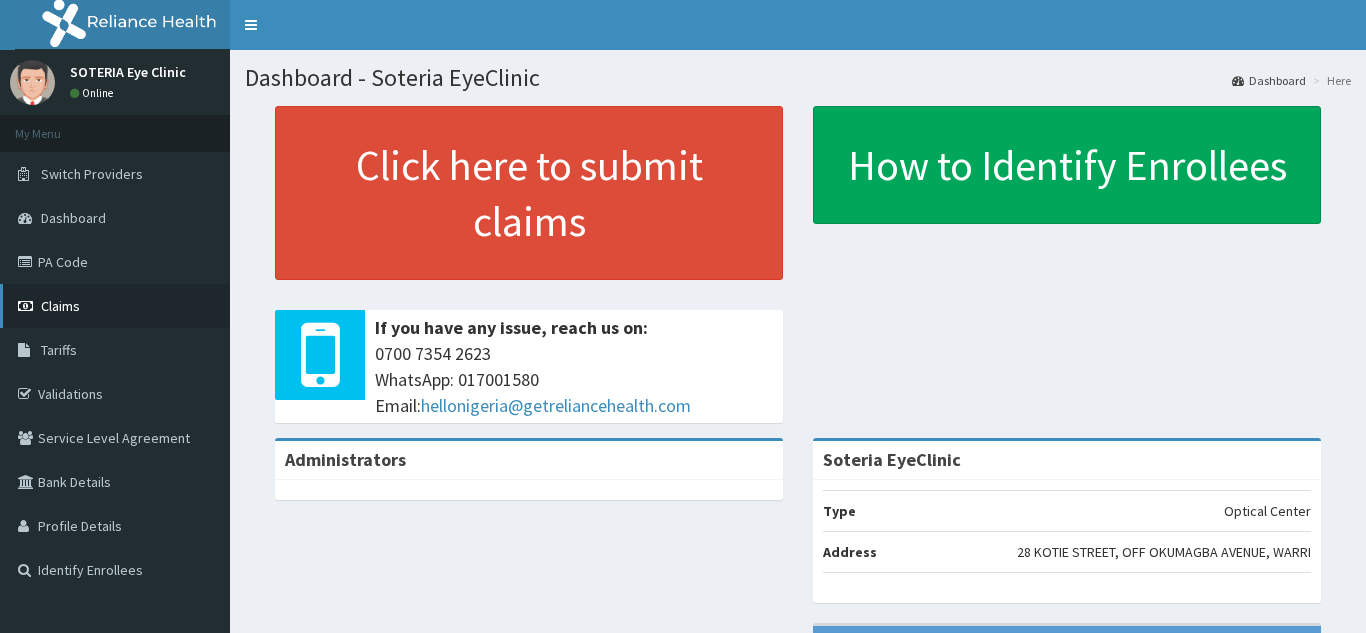 click on "Claims" at bounding box center [60, 306] 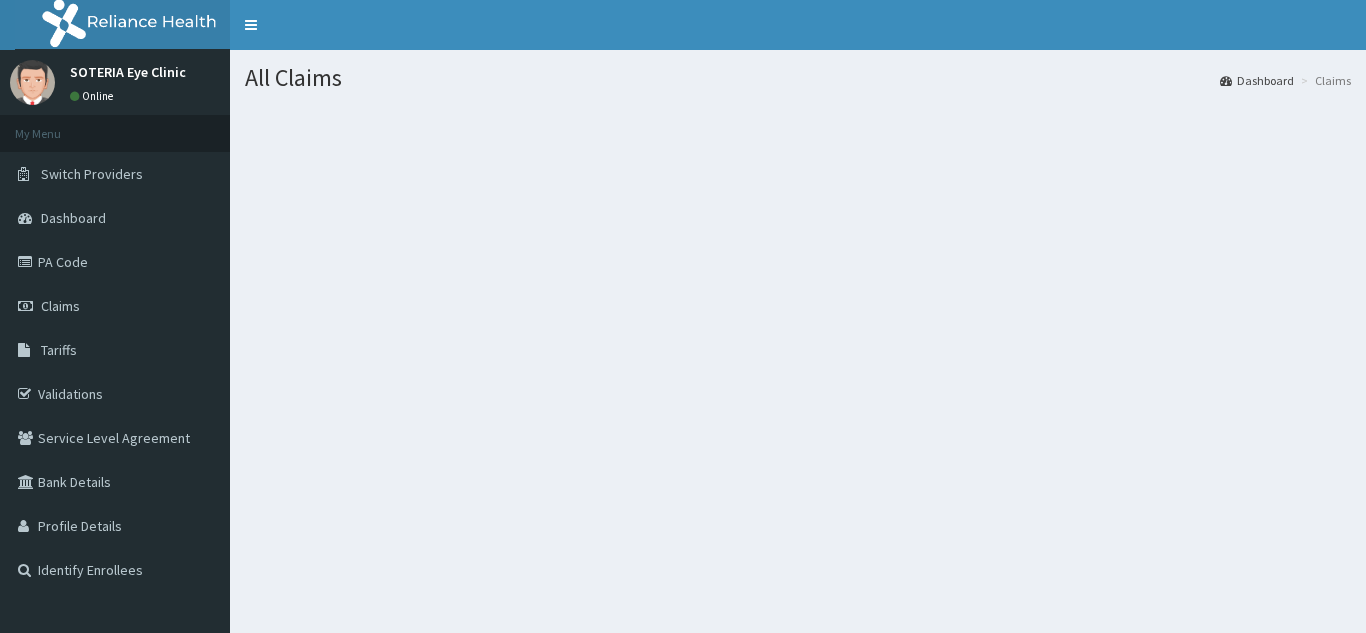 scroll, scrollTop: 0, scrollLeft: 0, axis: both 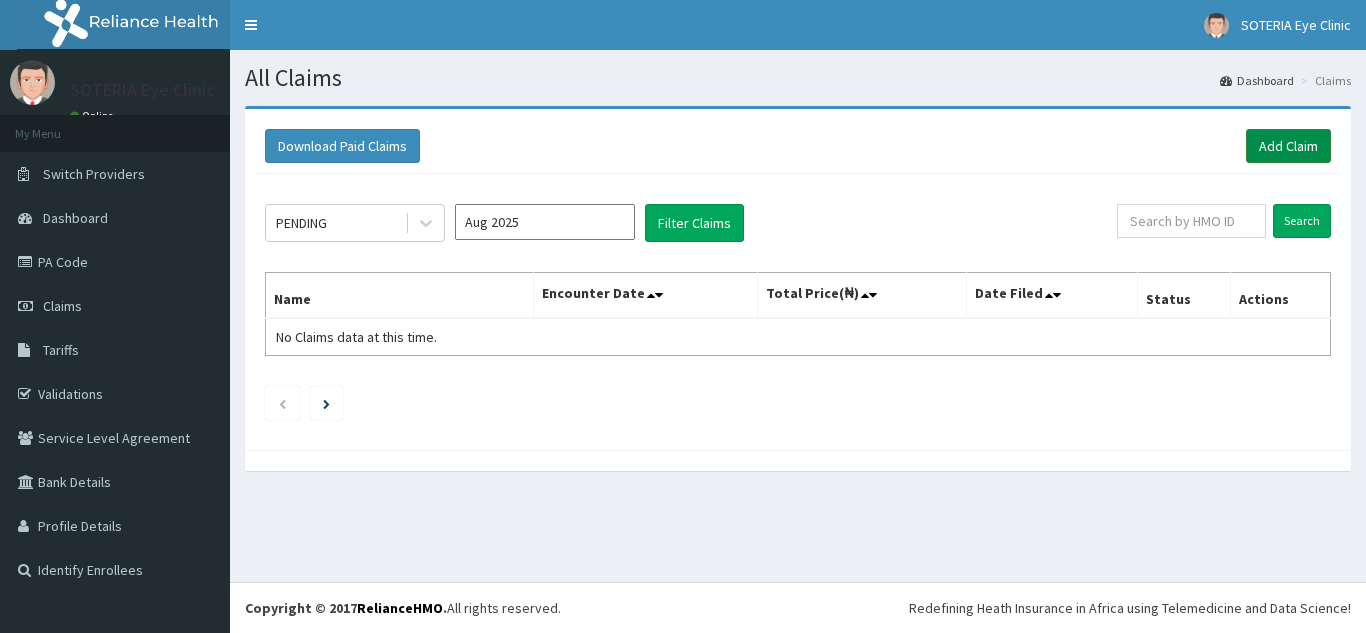 click on "Add Claim" at bounding box center (1288, 146) 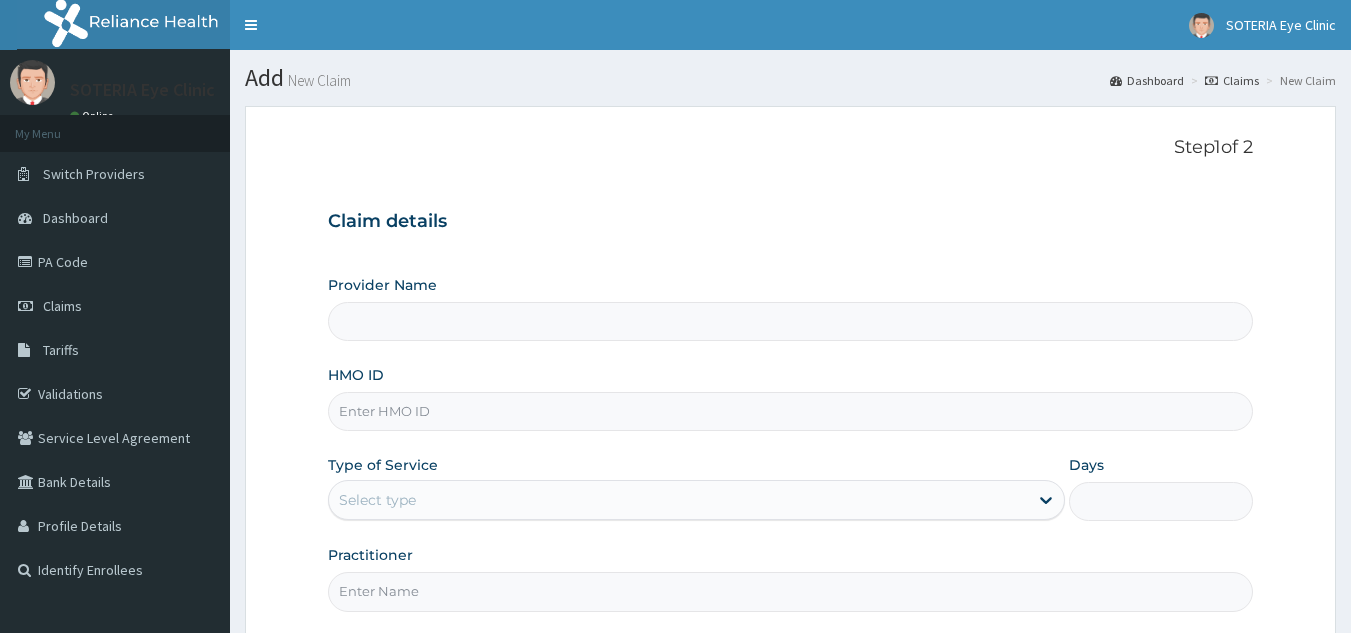 scroll, scrollTop: 0, scrollLeft: 0, axis: both 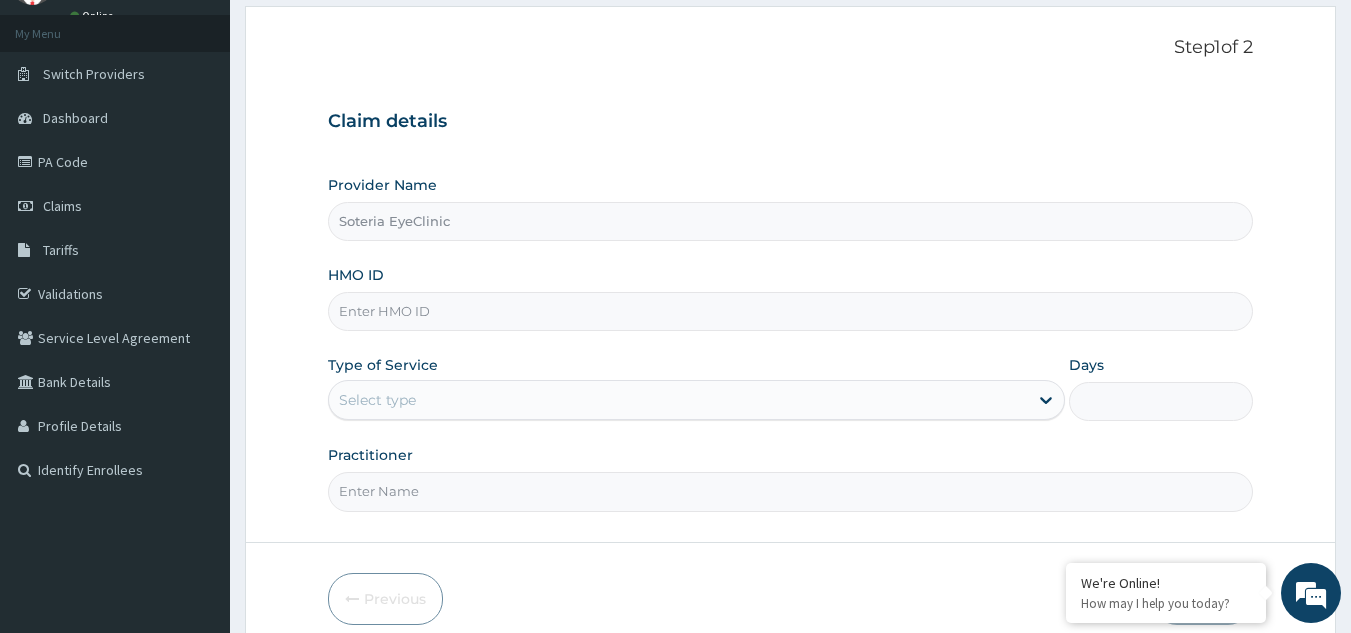click on "HMO ID" at bounding box center [791, 311] 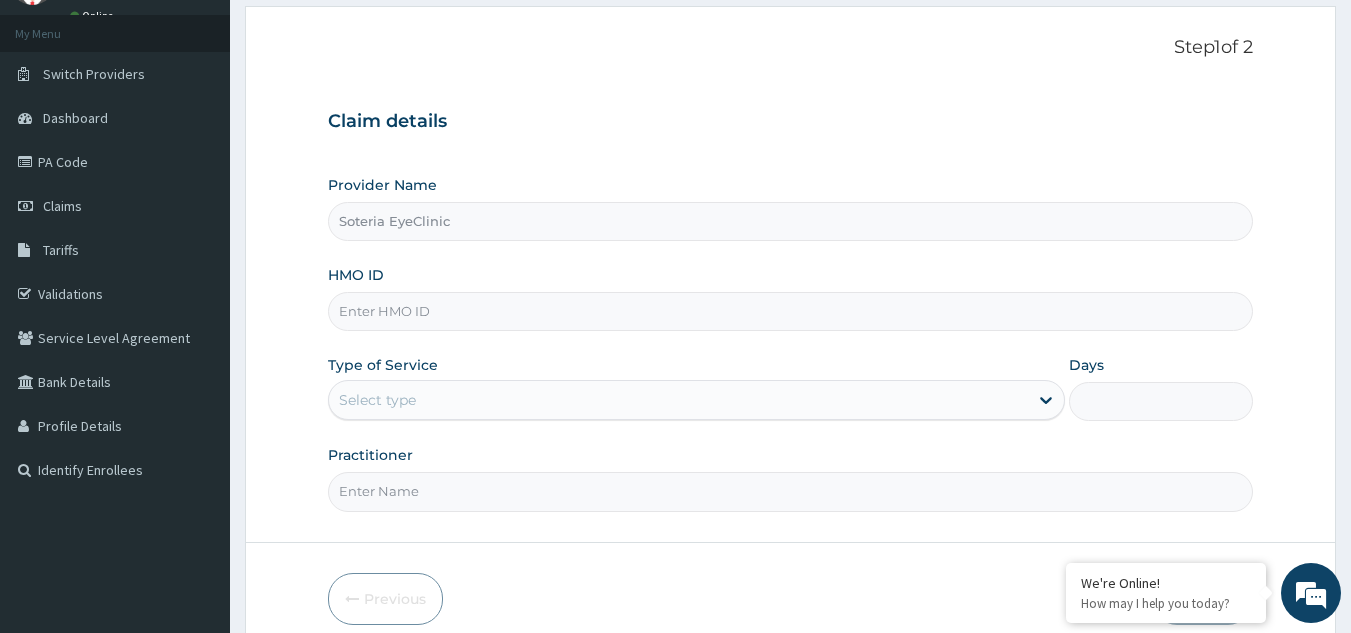scroll, scrollTop: 0, scrollLeft: 0, axis: both 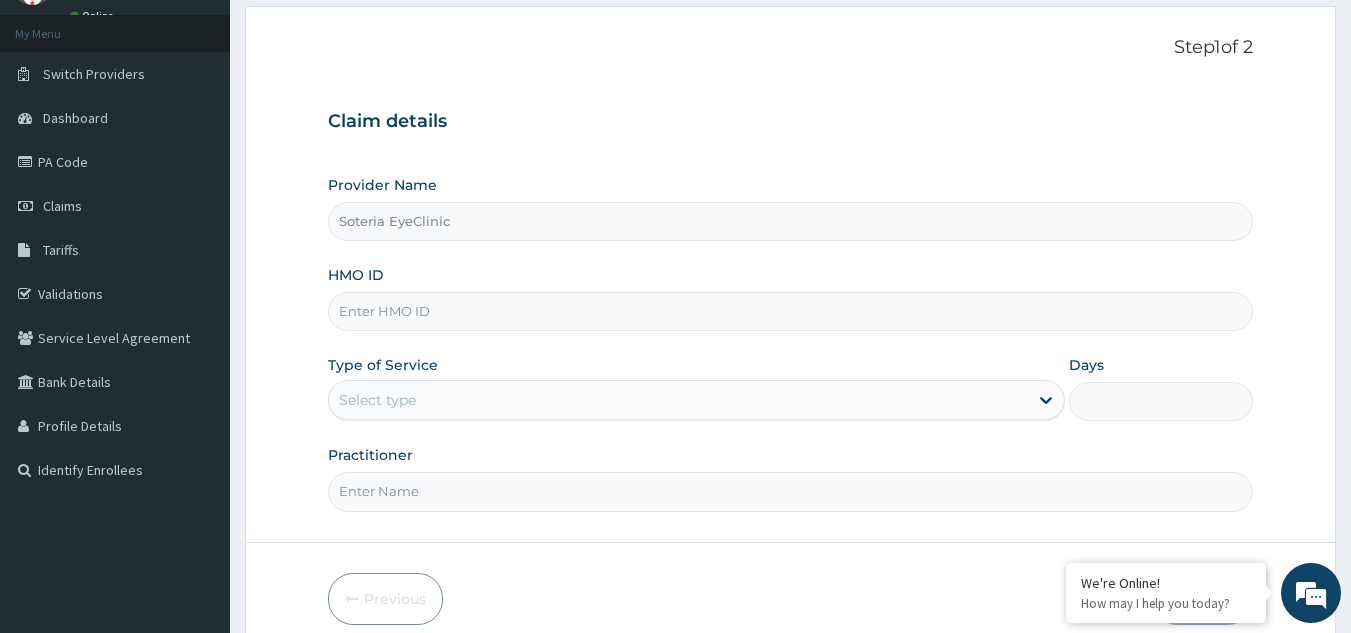 paste on "GIS/10043/A" 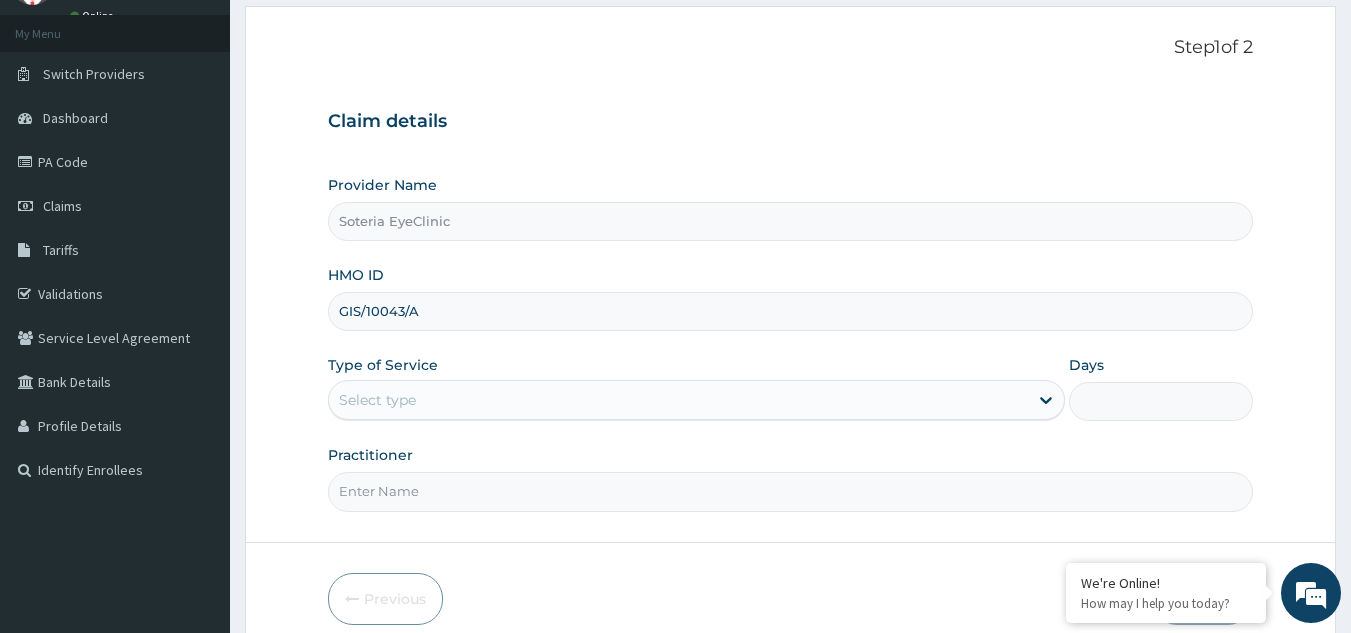 type on "GIS/10043/A" 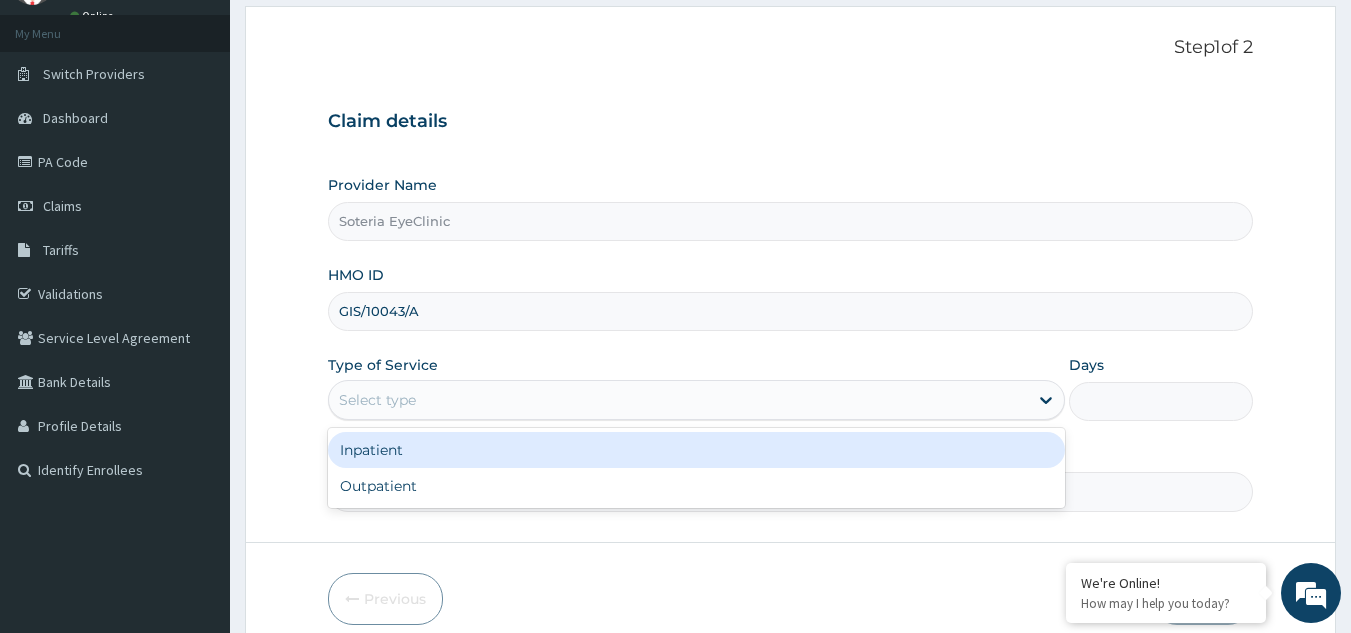 click on "Select type" at bounding box center (377, 400) 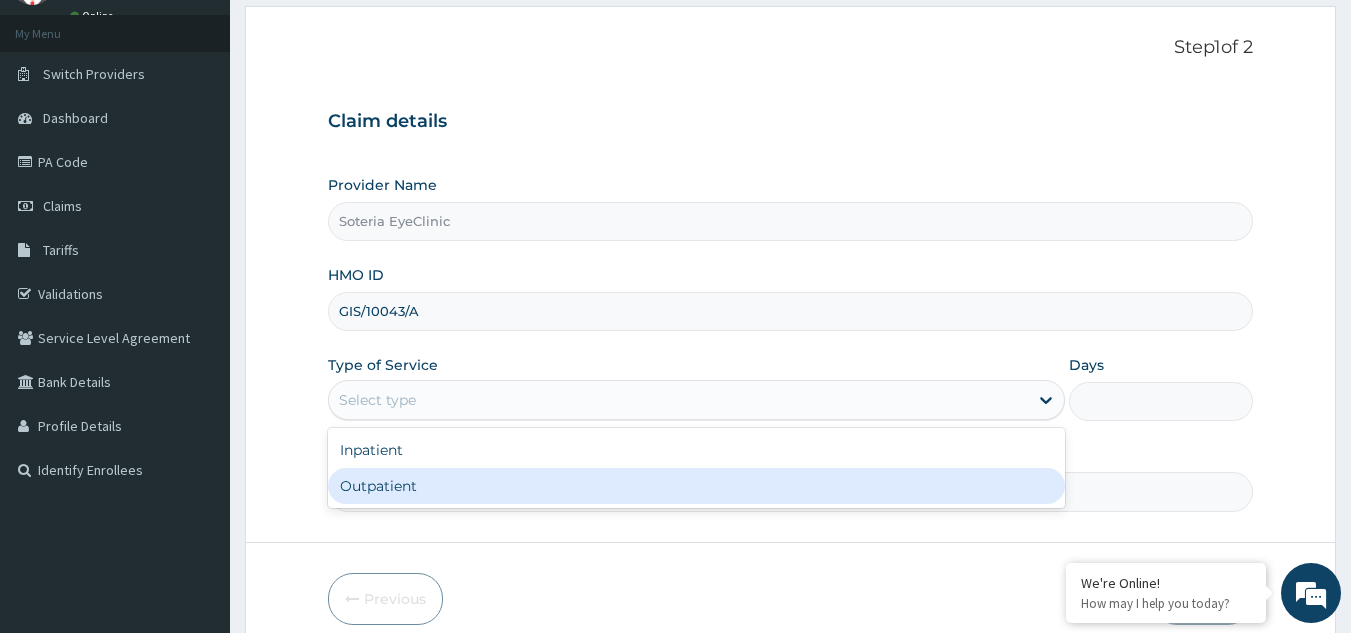 click on "Outpatient" at bounding box center (696, 486) 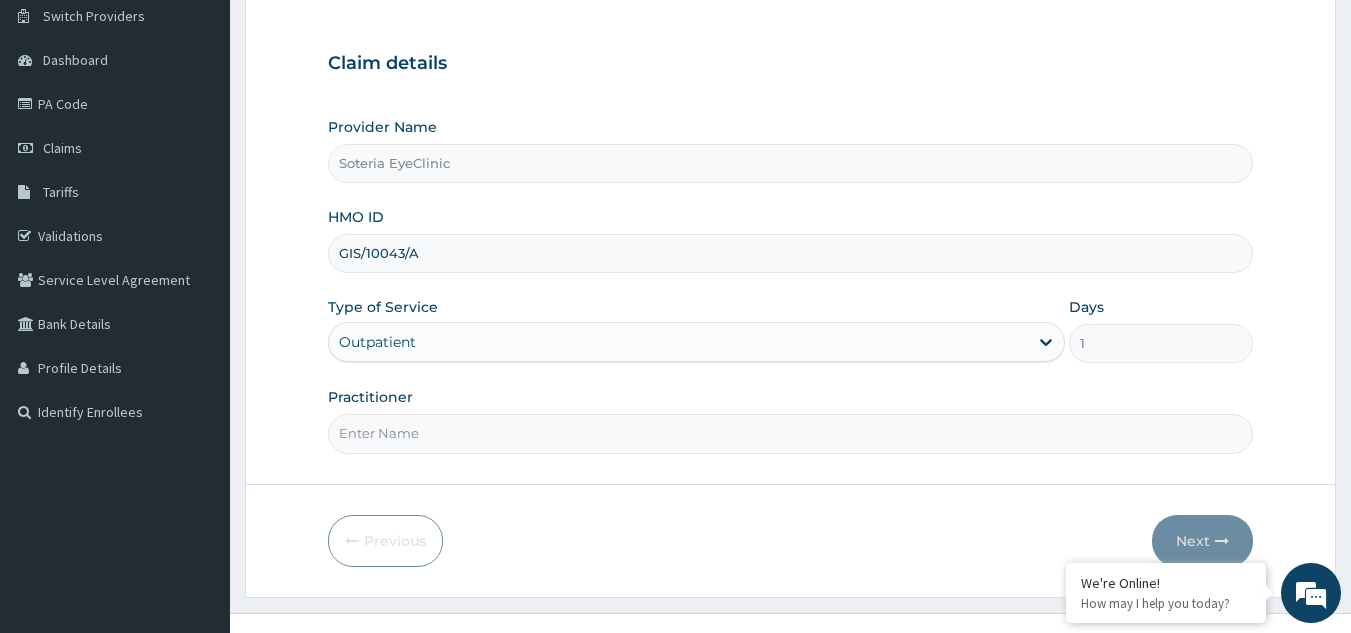 scroll, scrollTop: 189, scrollLeft: 0, axis: vertical 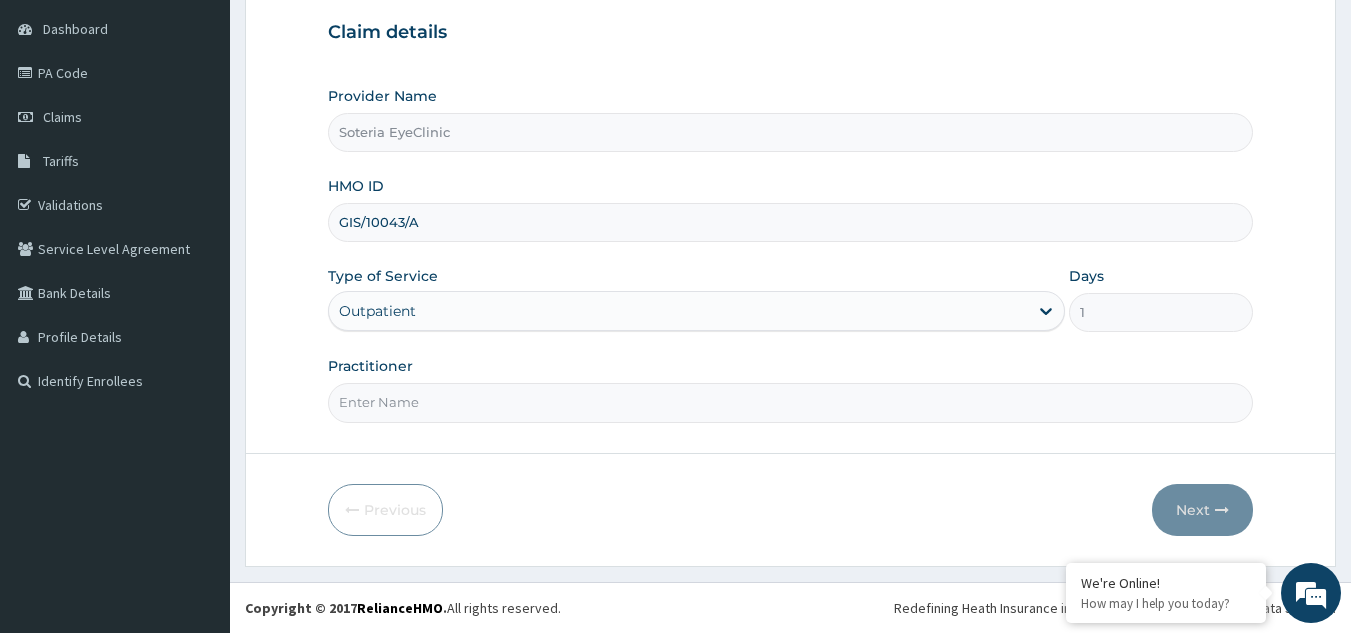 click on "Practitioner" at bounding box center [791, 402] 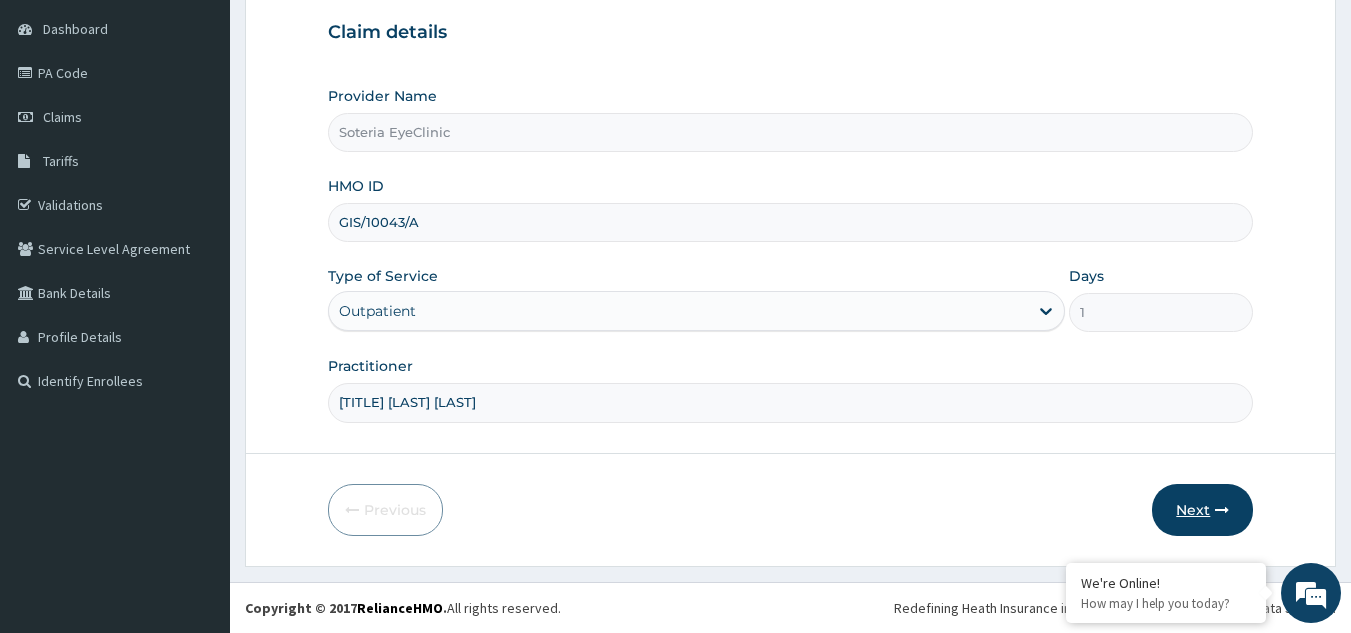 click at bounding box center (1222, 510) 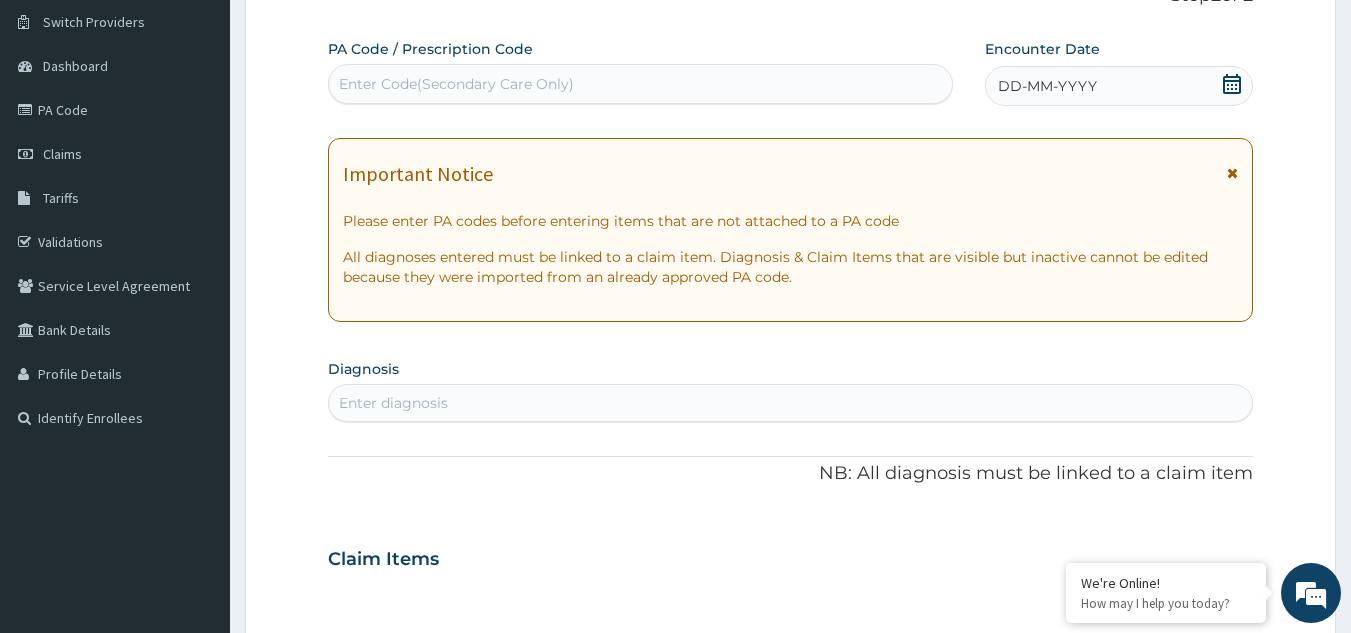 scroll, scrollTop: 89, scrollLeft: 0, axis: vertical 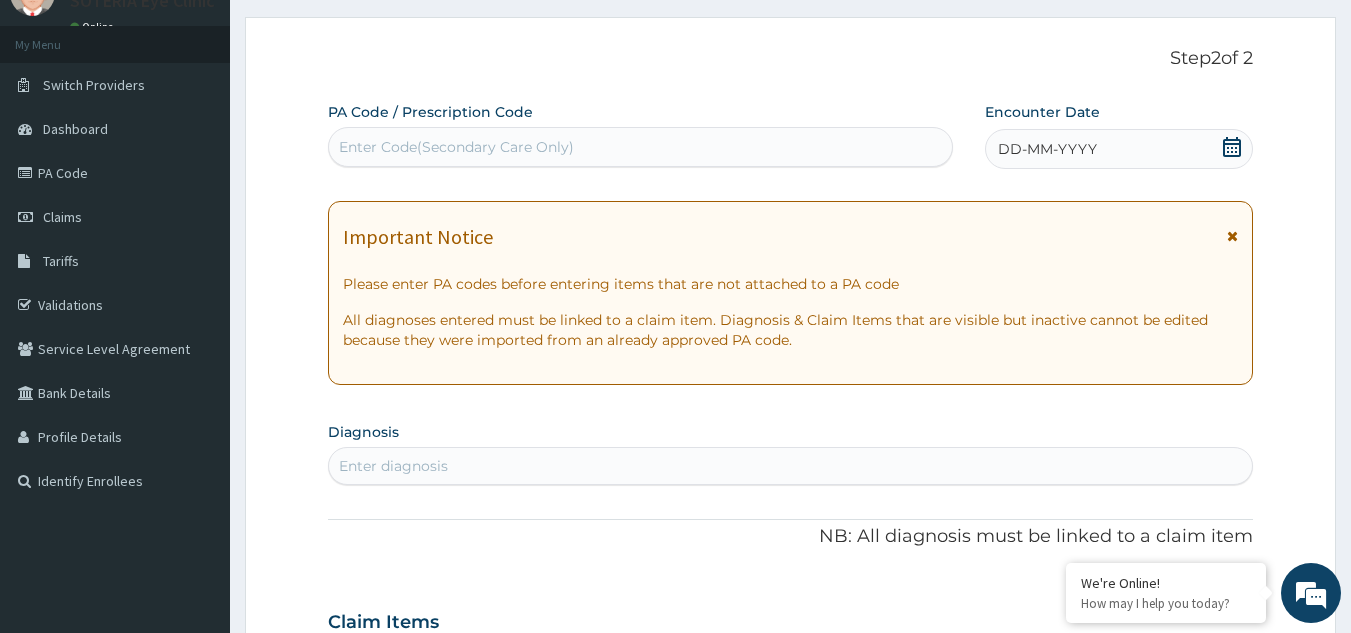click on "Enter Code(Secondary Care Only)" at bounding box center [456, 147] 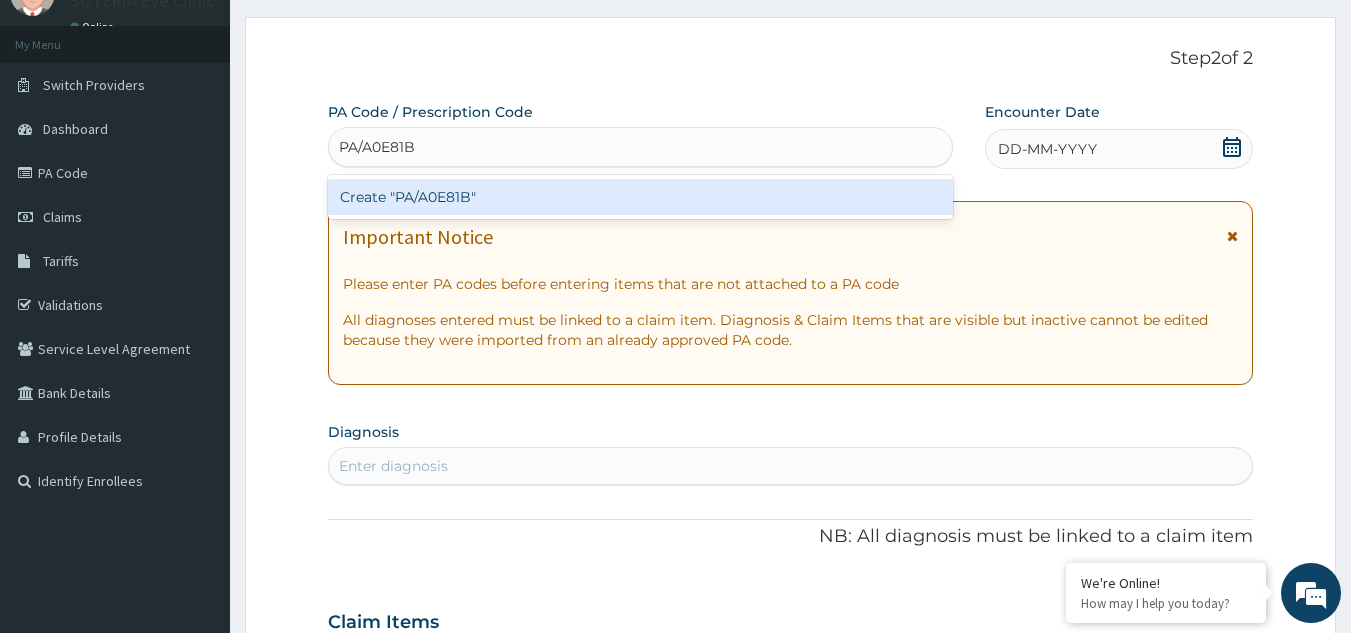 click on "Create "PA/A0E81B"" at bounding box center (641, 197) 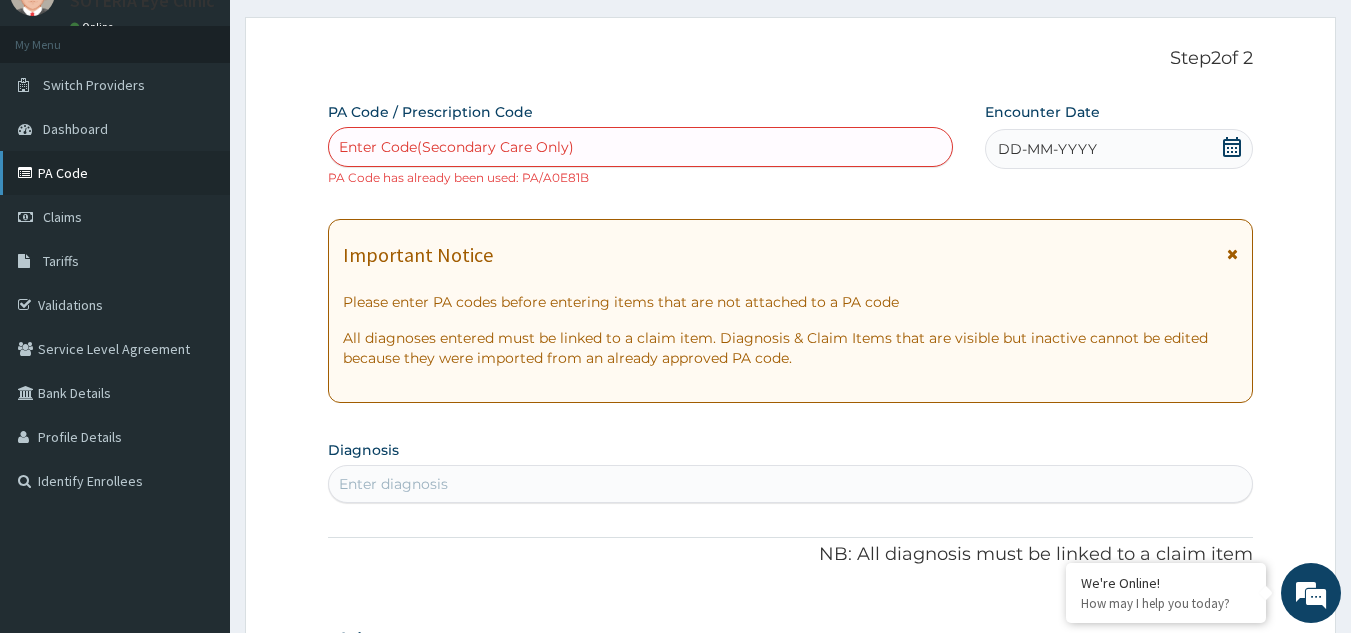 click on "PA Code" at bounding box center (115, 173) 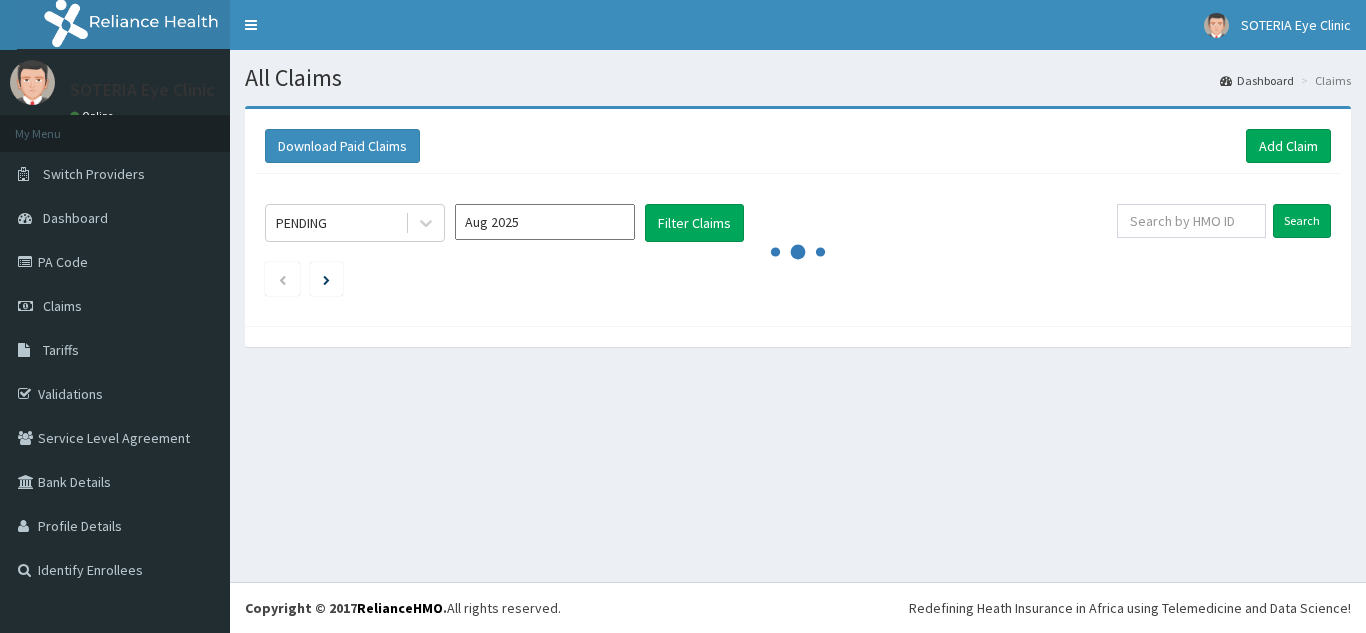 scroll, scrollTop: 0, scrollLeft: 0, axis: both 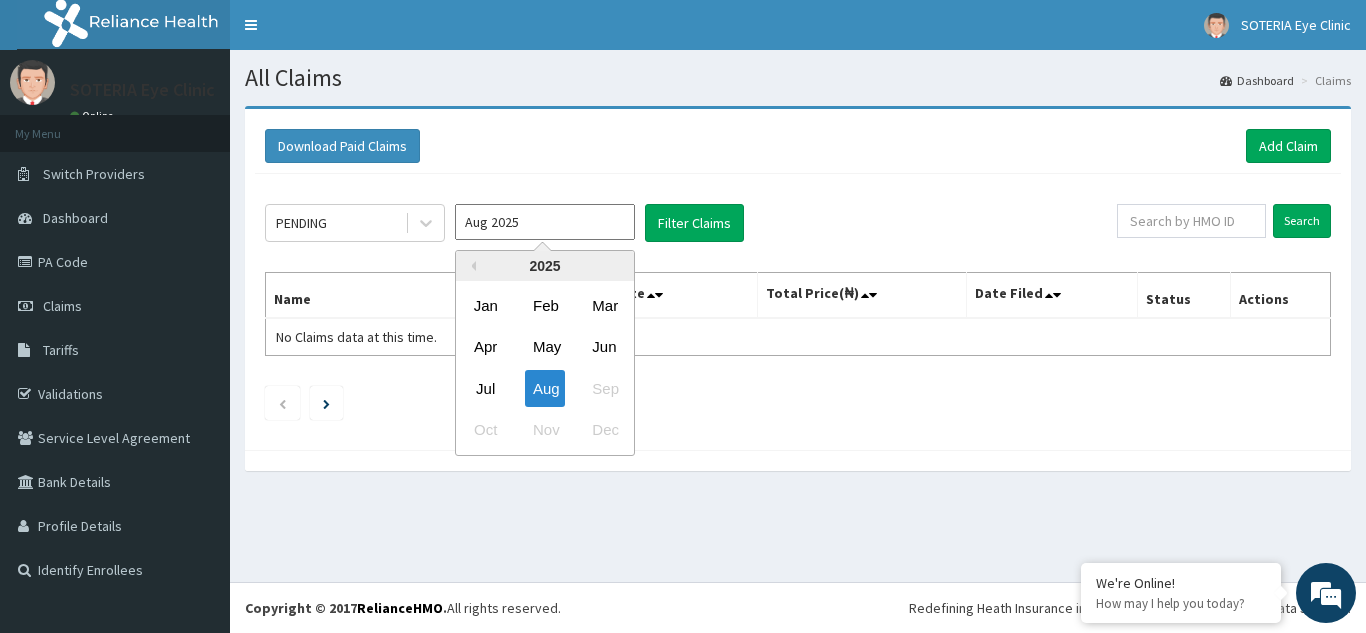 click on "Aug 2025" at bounding box center [545, 222] 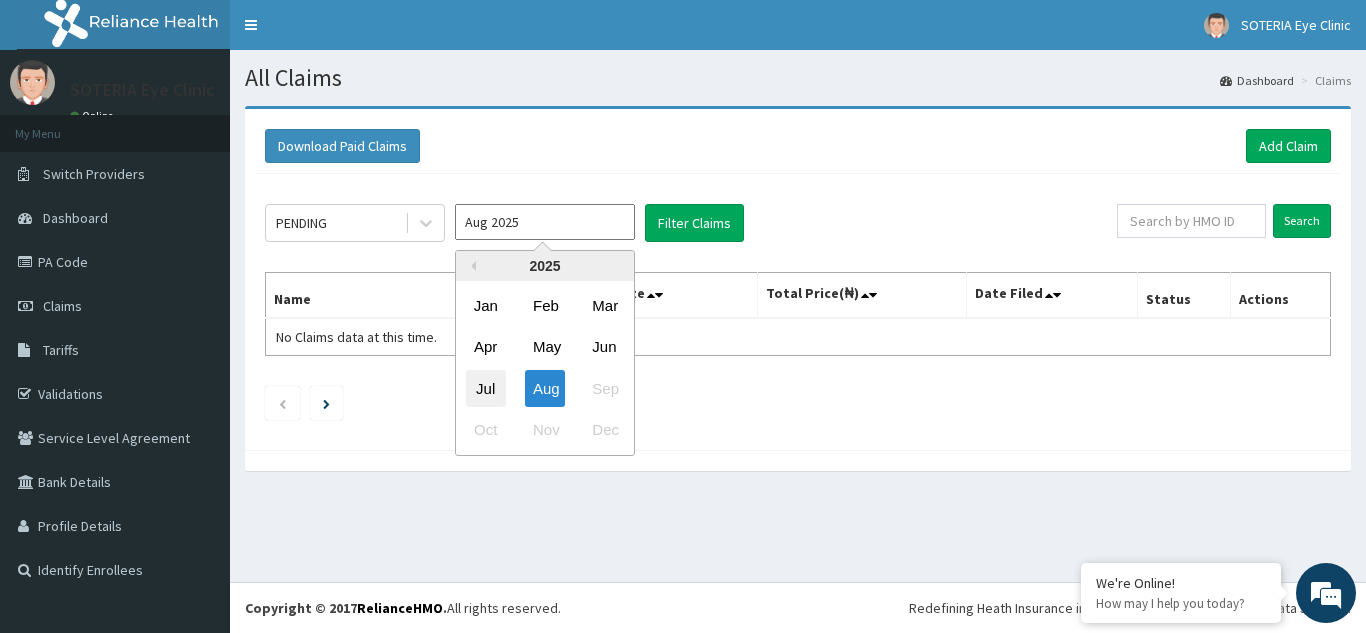 click on "Jul" at bounding box center (486, 388) 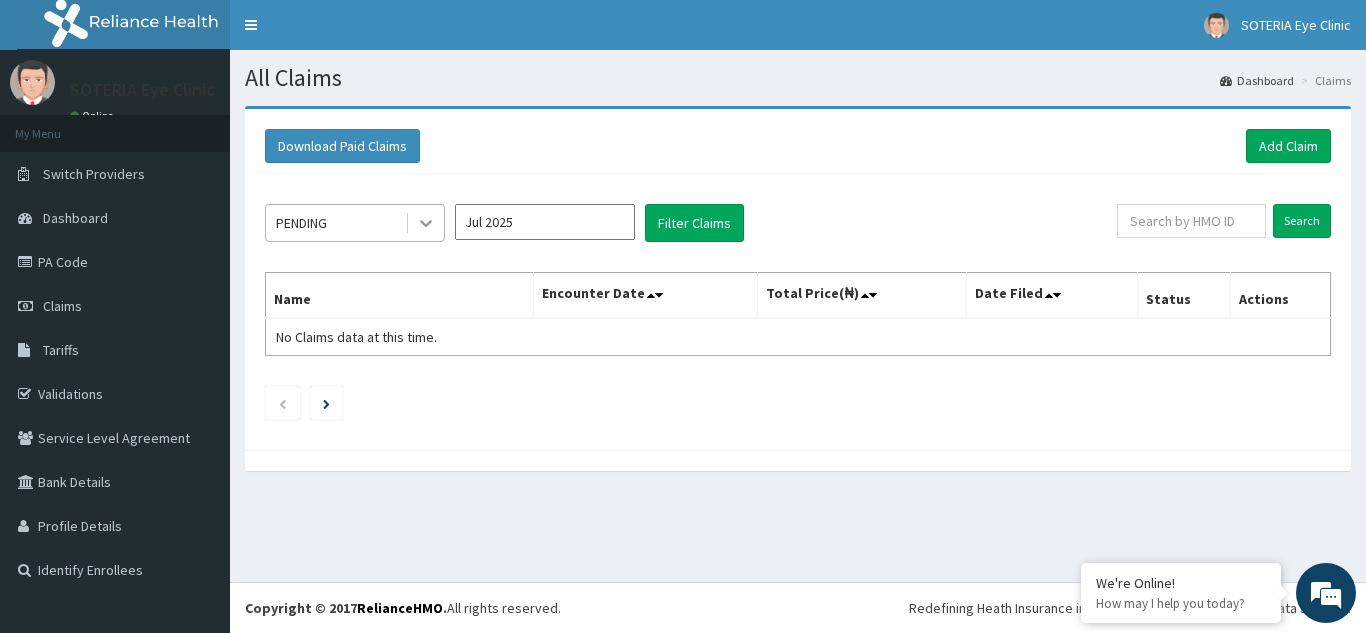 click 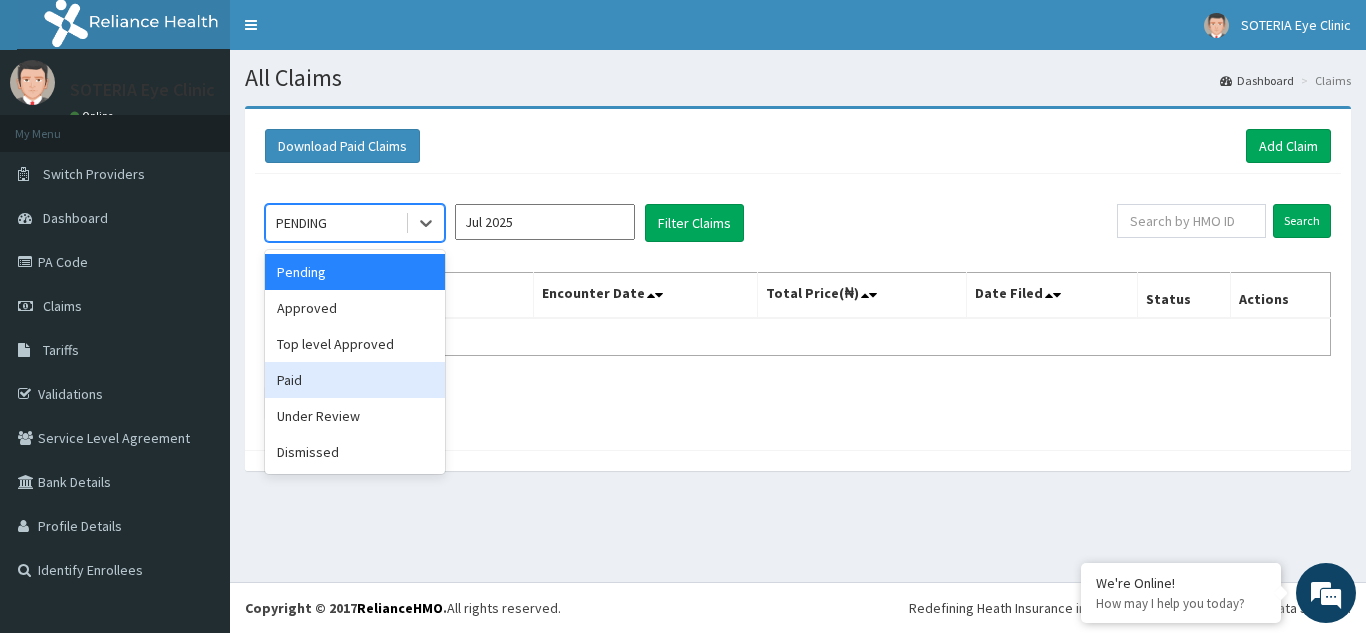 drag, startPoint x: 308, startPoint y: 375, endPoint x: 609, endPoint y: 278, distance: 316.2436 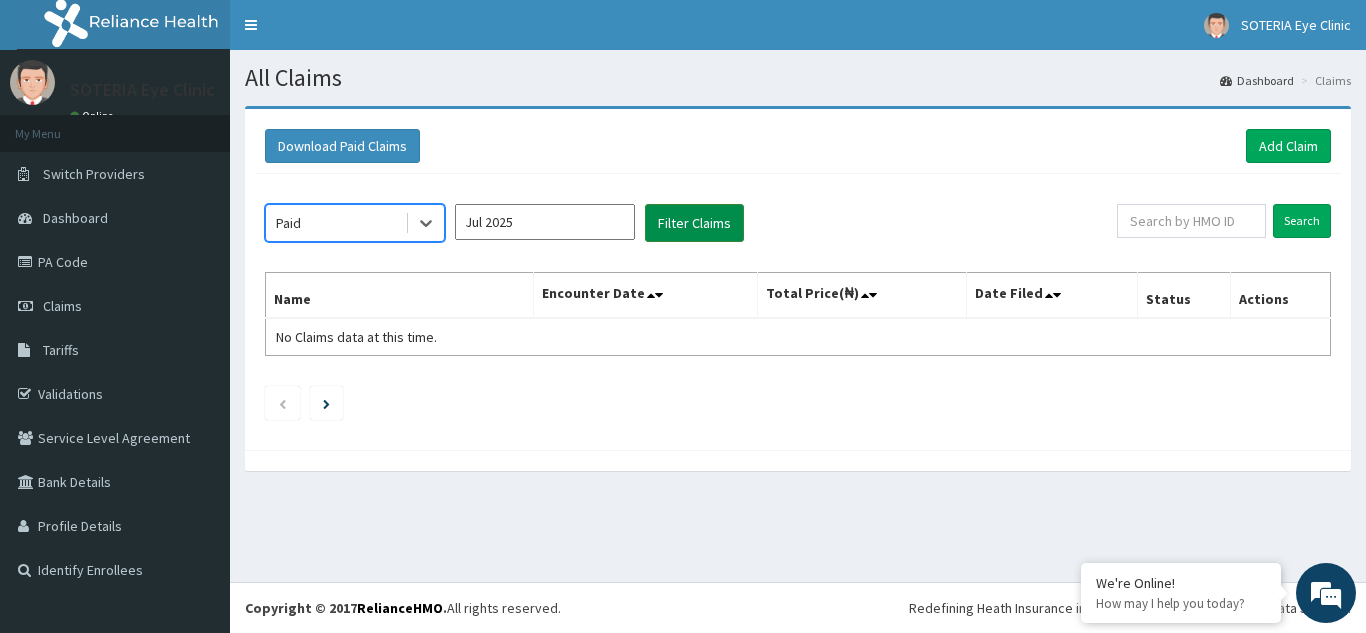 click on "Filter Claims" at bounding box center [694, 223] 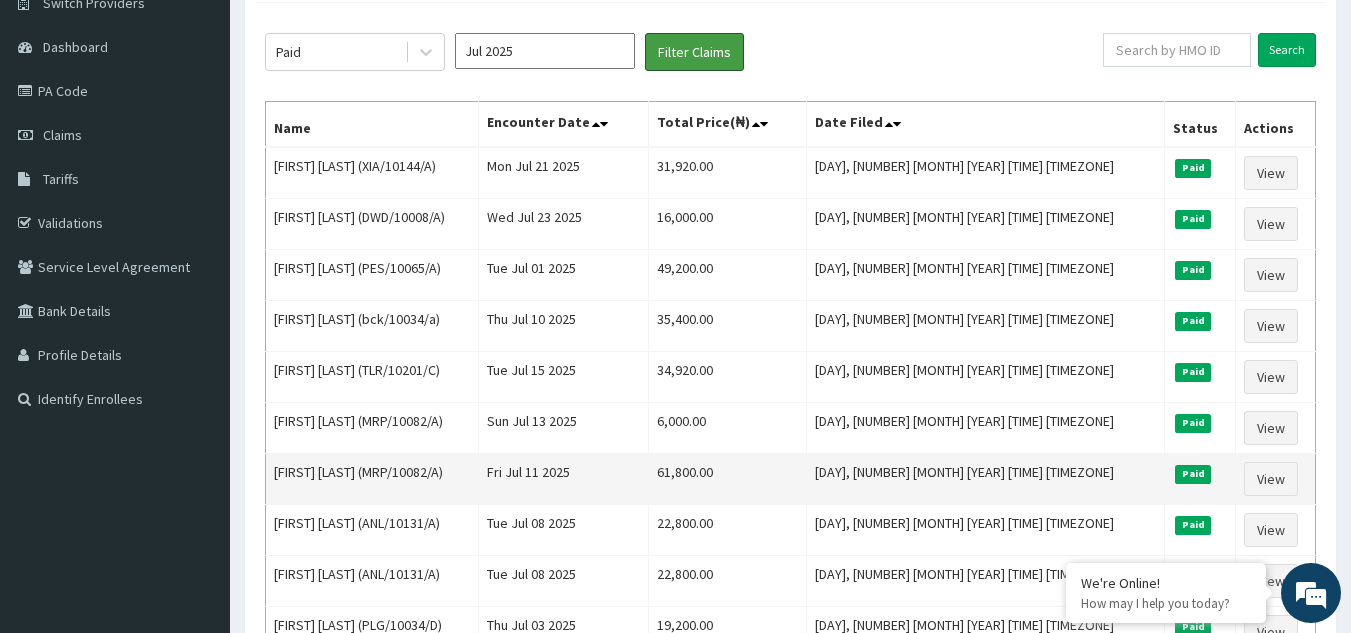 scroll, scrollTop: 200, scrollLeft: 0, axis: vertical 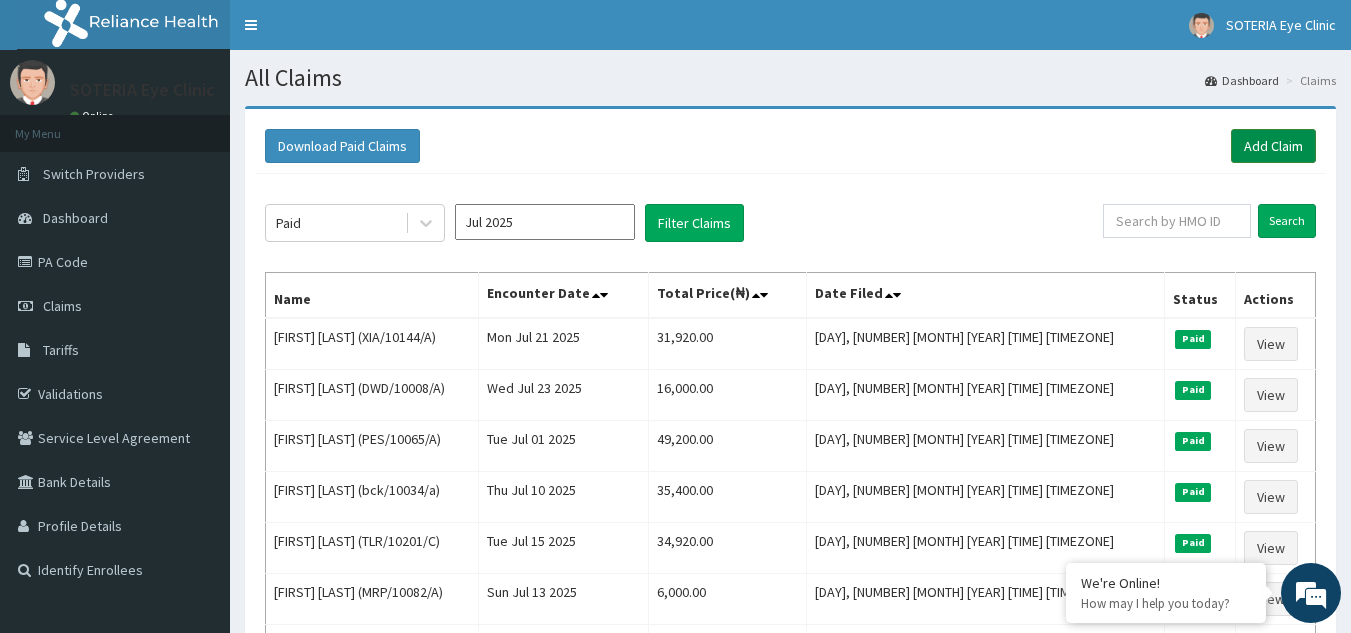 click on "Add Claim" at bounding box center (1273, 146) 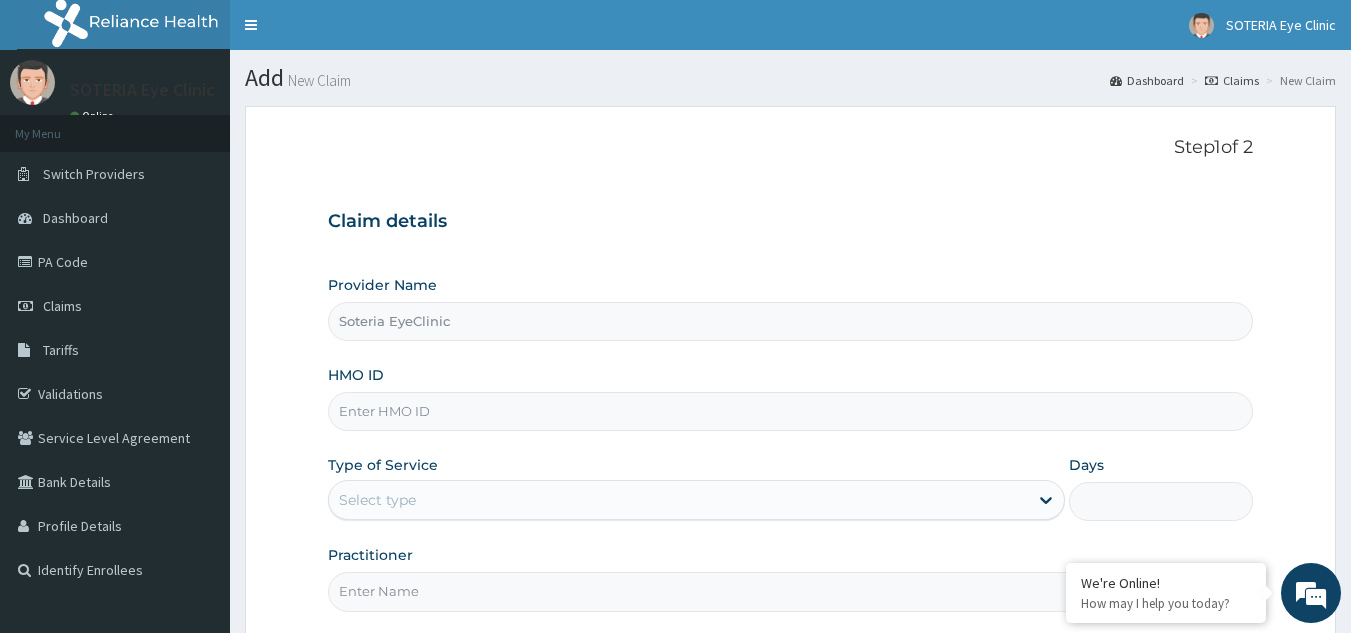 scroll, scrollTop: 100, scrollLeft: 0, axis: vertical 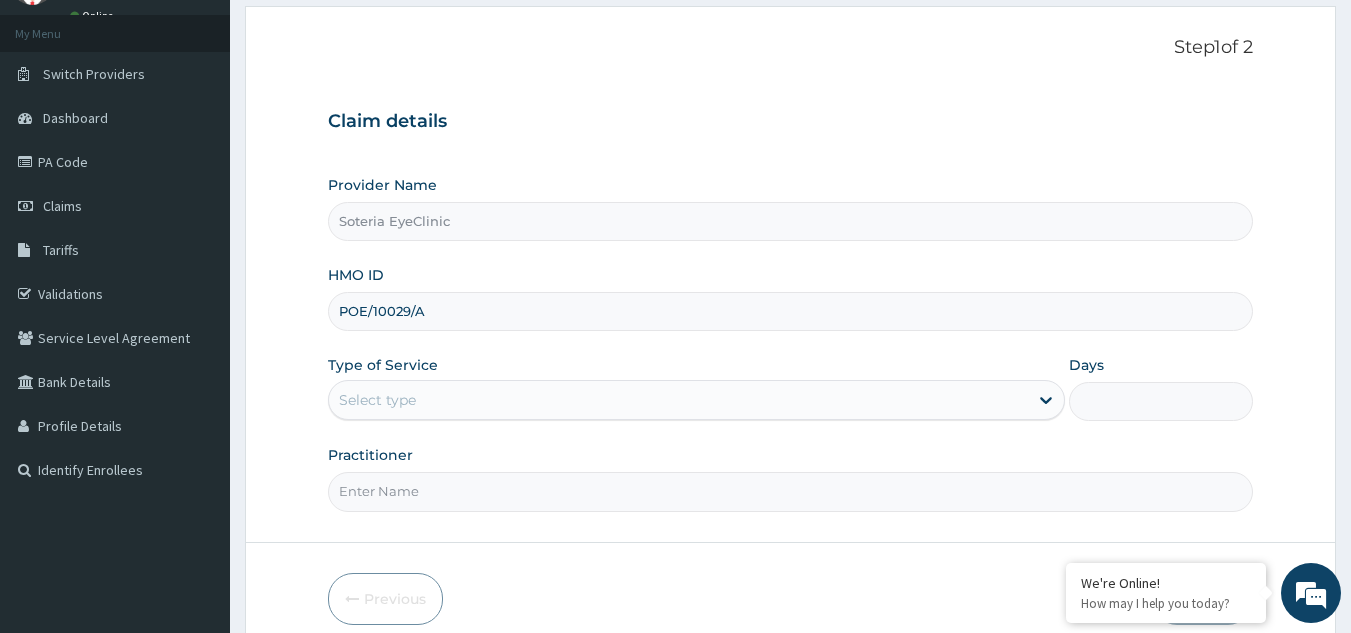 type on "POE/10029/A" 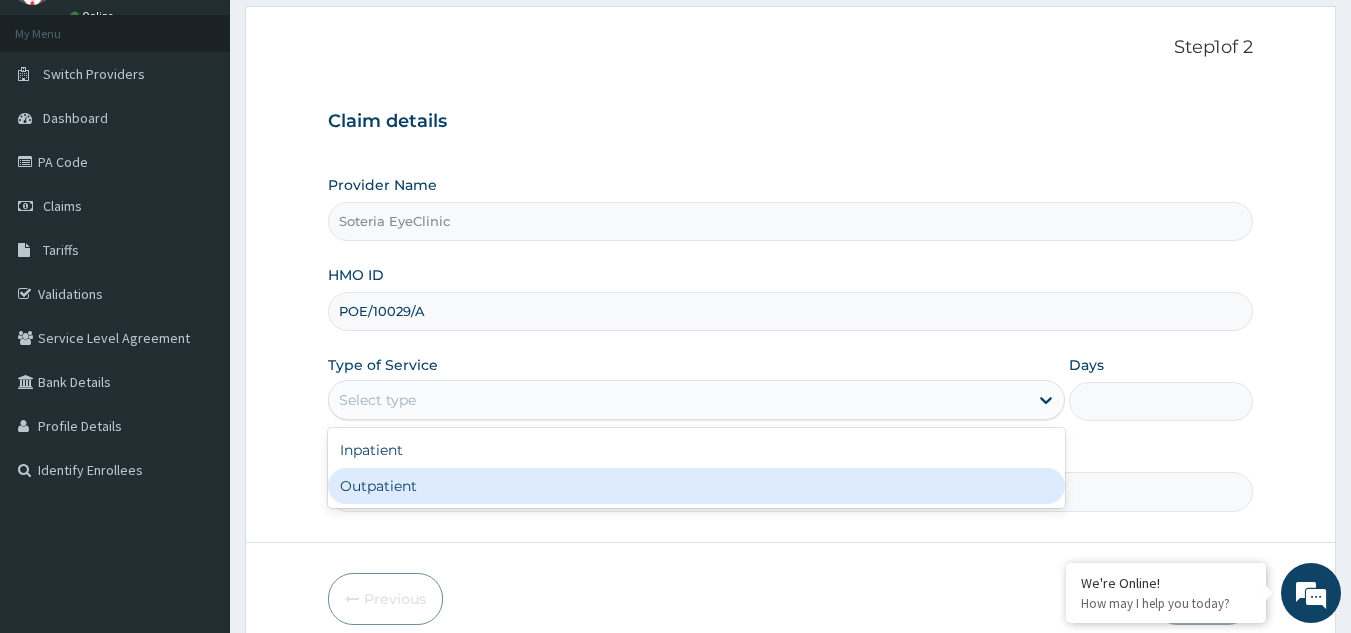 click on "Outpatient" at bounding box center [696, 486] 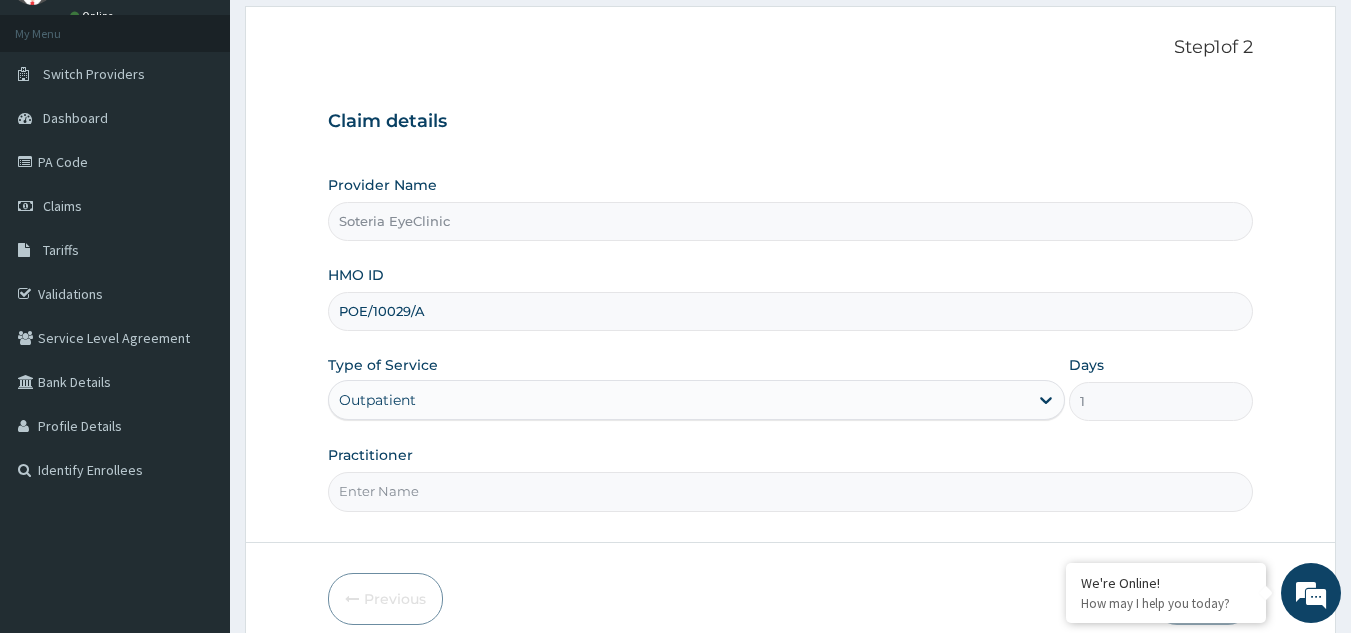 click on "Practitioner" at bounding box center [791, 491] 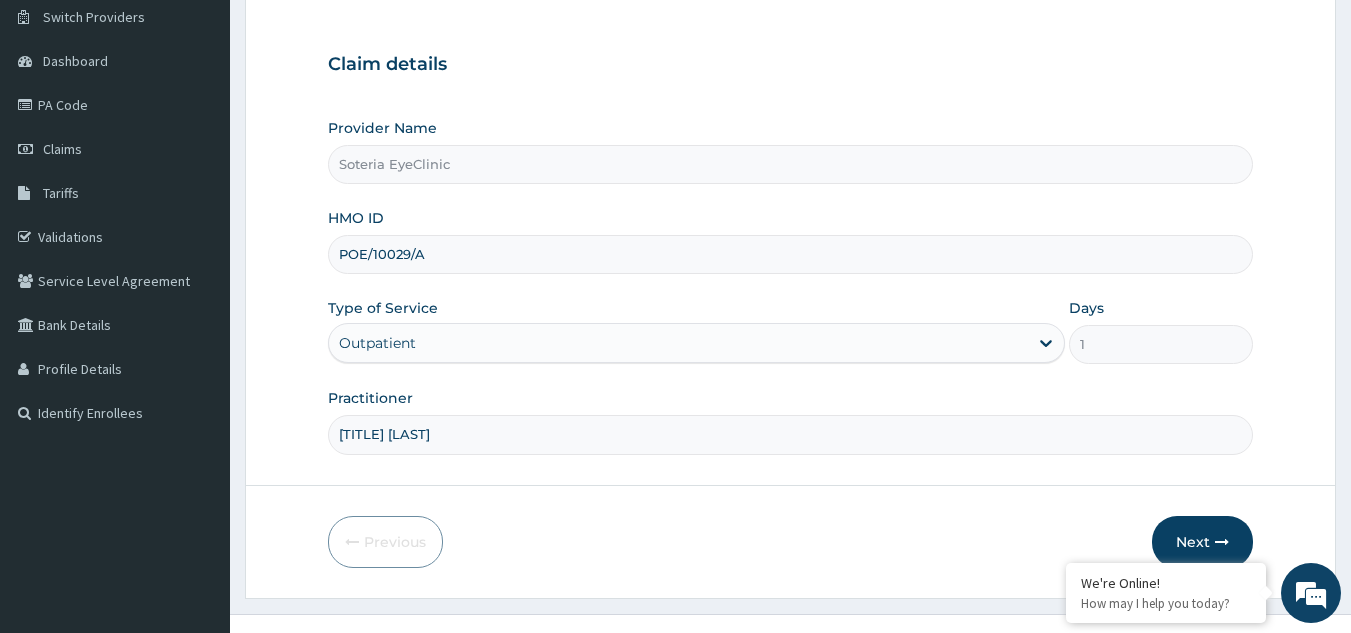 scroll, scrollTop: 189, scrollLeft: 0, axis: vertical 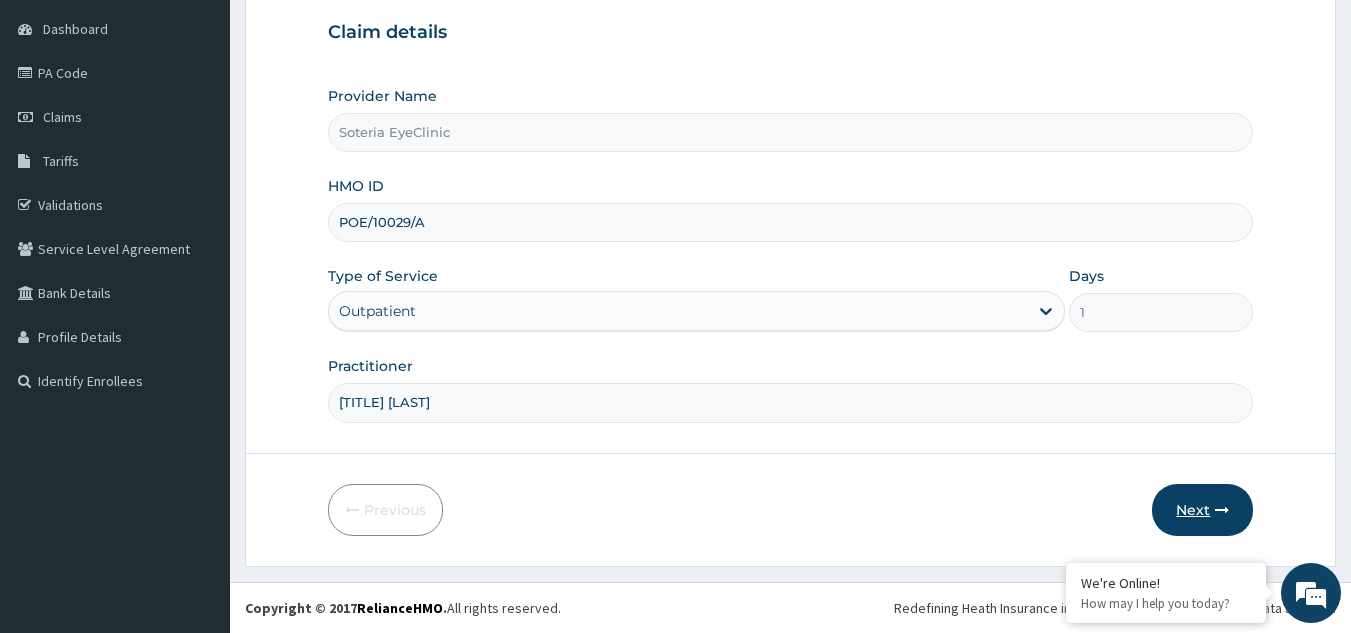 click on "Next" at bounding box center (1202, 510) 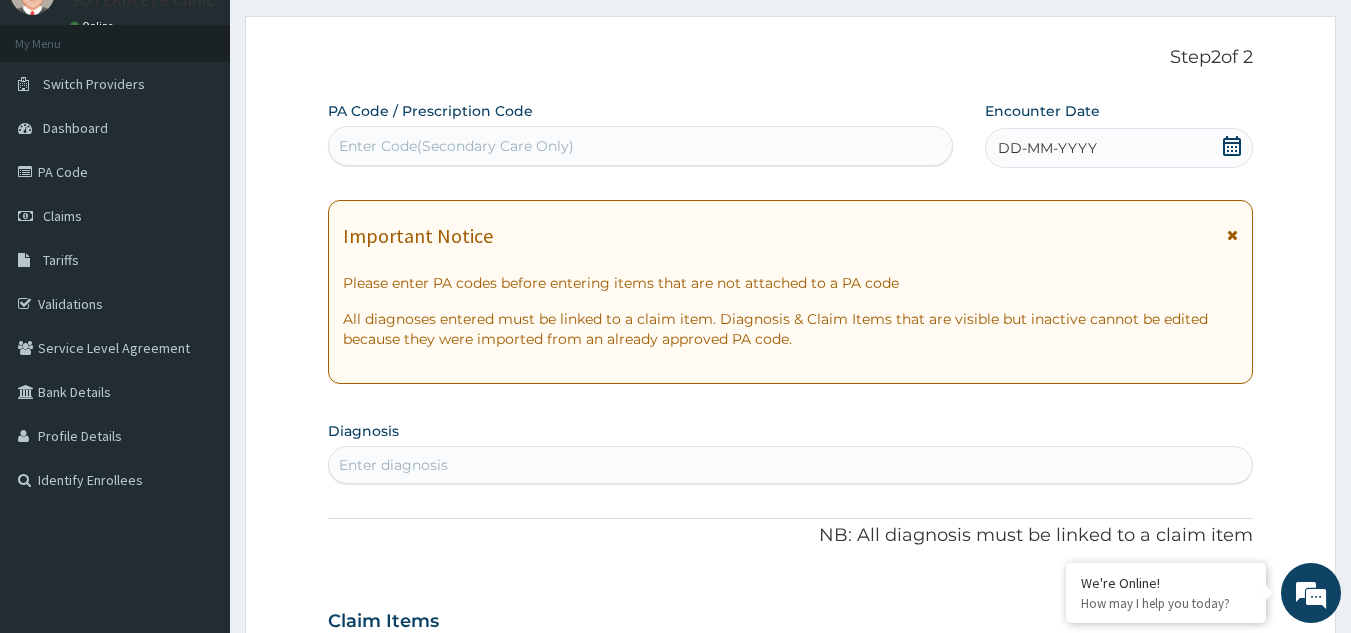 scroll, scrollTop: 89, scrollLeft: 0, axis: vertical 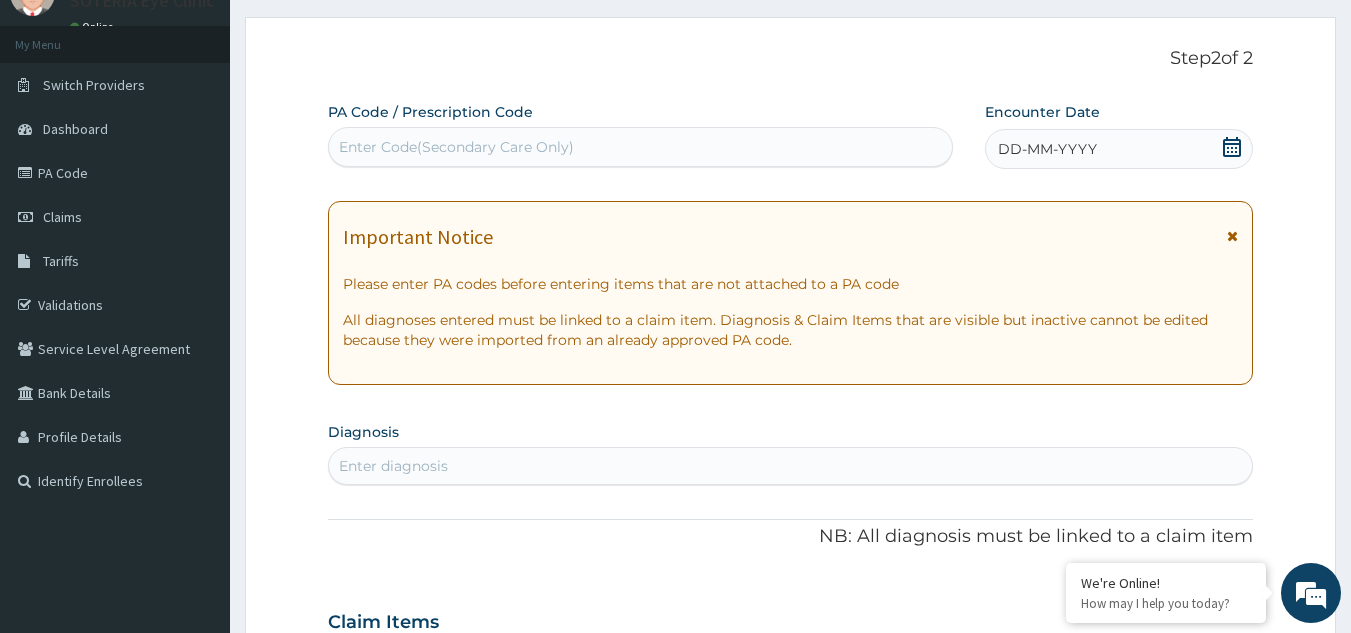click on "Enter Code(Secondary Care Only)" at bounding box center (456, 147) 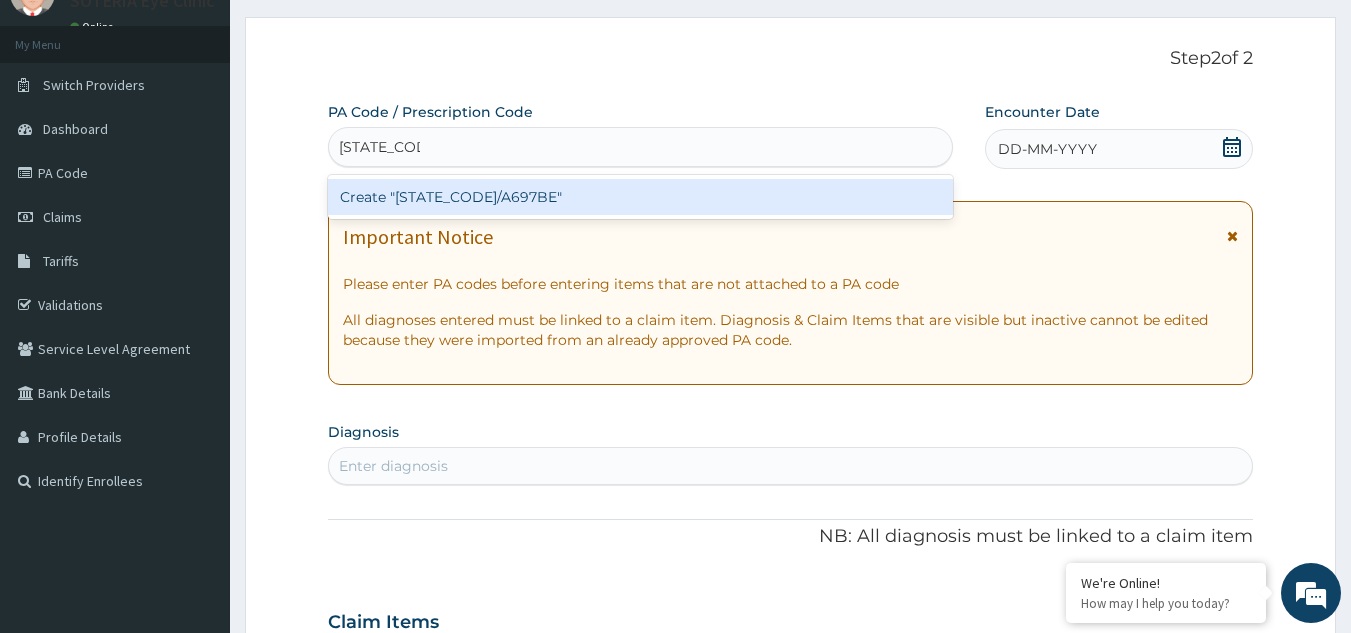click on "Create "PA/A697BE"" at bounding box center (641, 197) 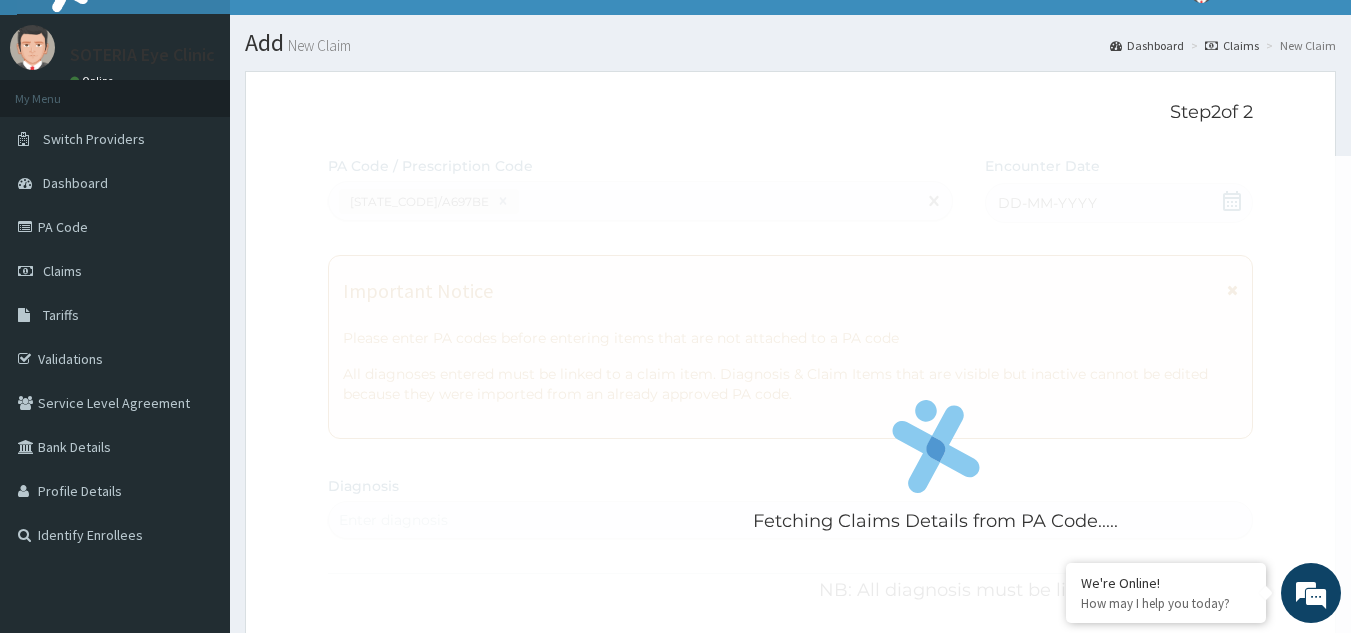 scroll, scrollTop: 0, scrollLeft: 0, axis: both 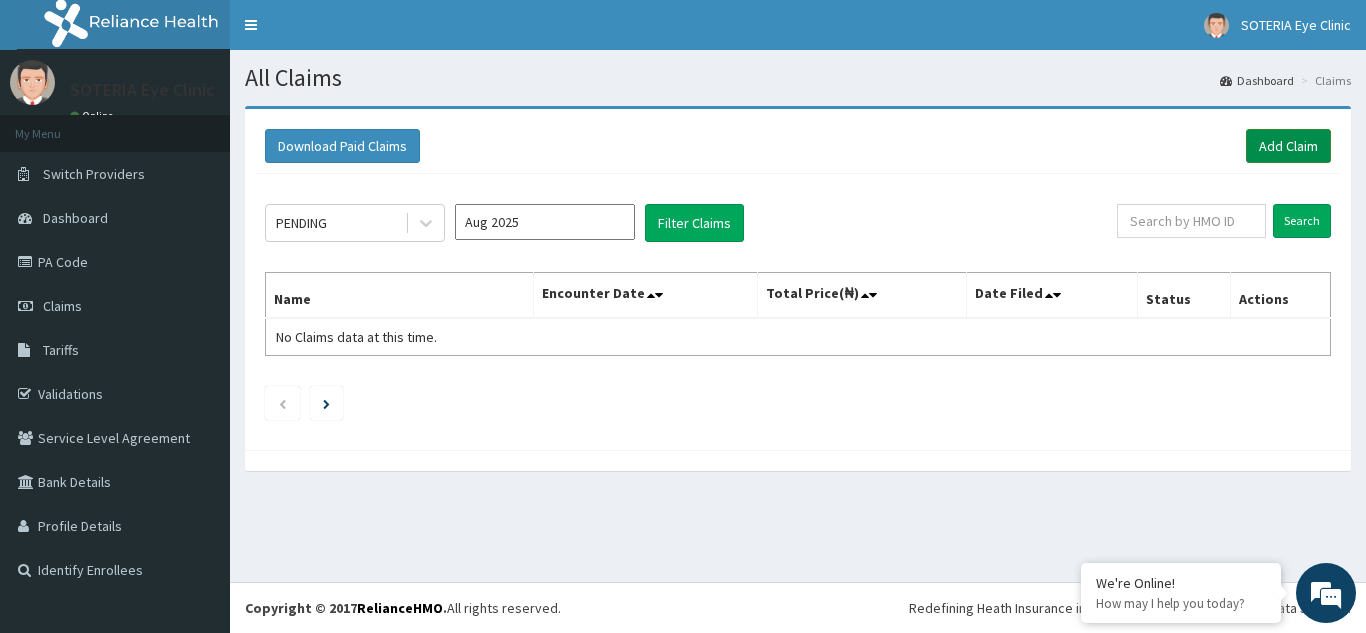 click on "Add Claim" at bounding box center [1288, 146] 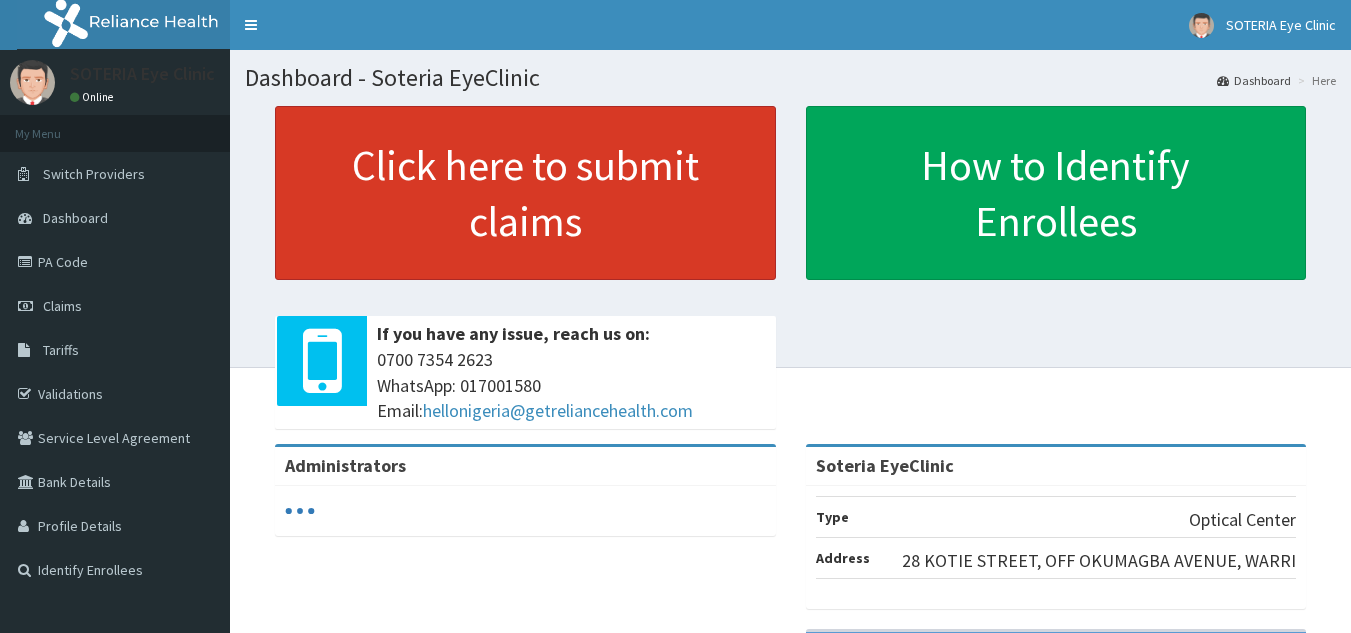 scroll, scrollTop: 0, scrollLeft: 0, axis: both 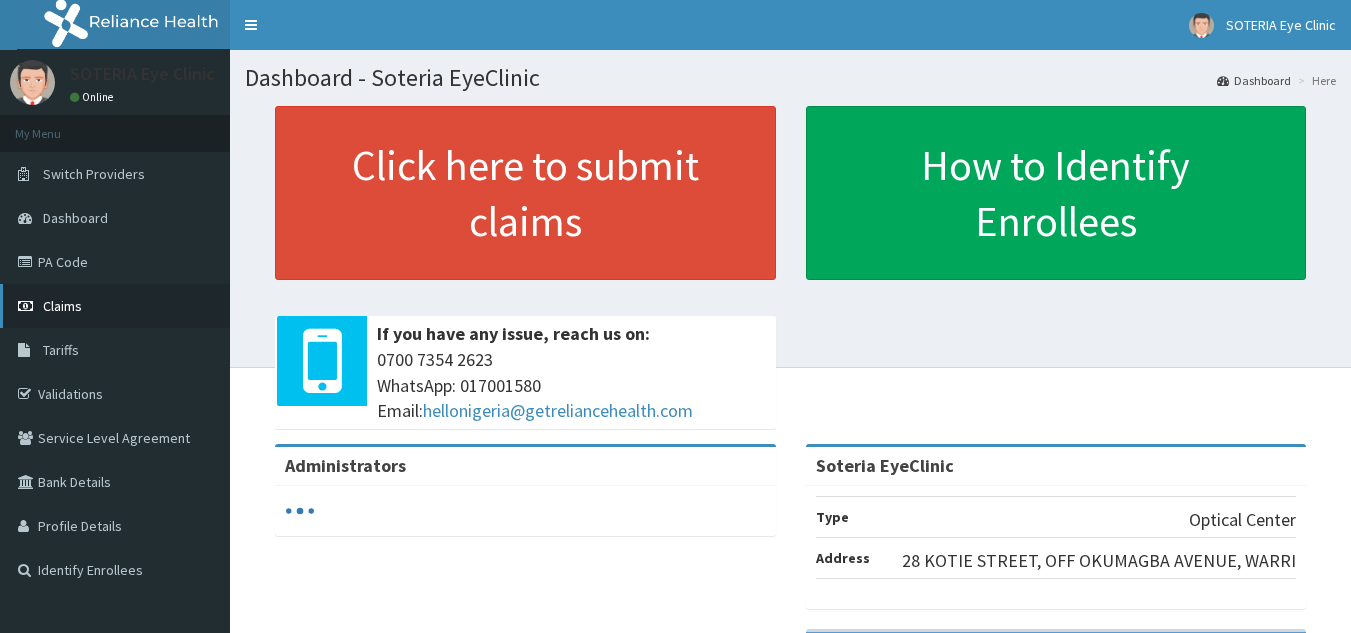click on "Claims" at bounding box center [62, 306] 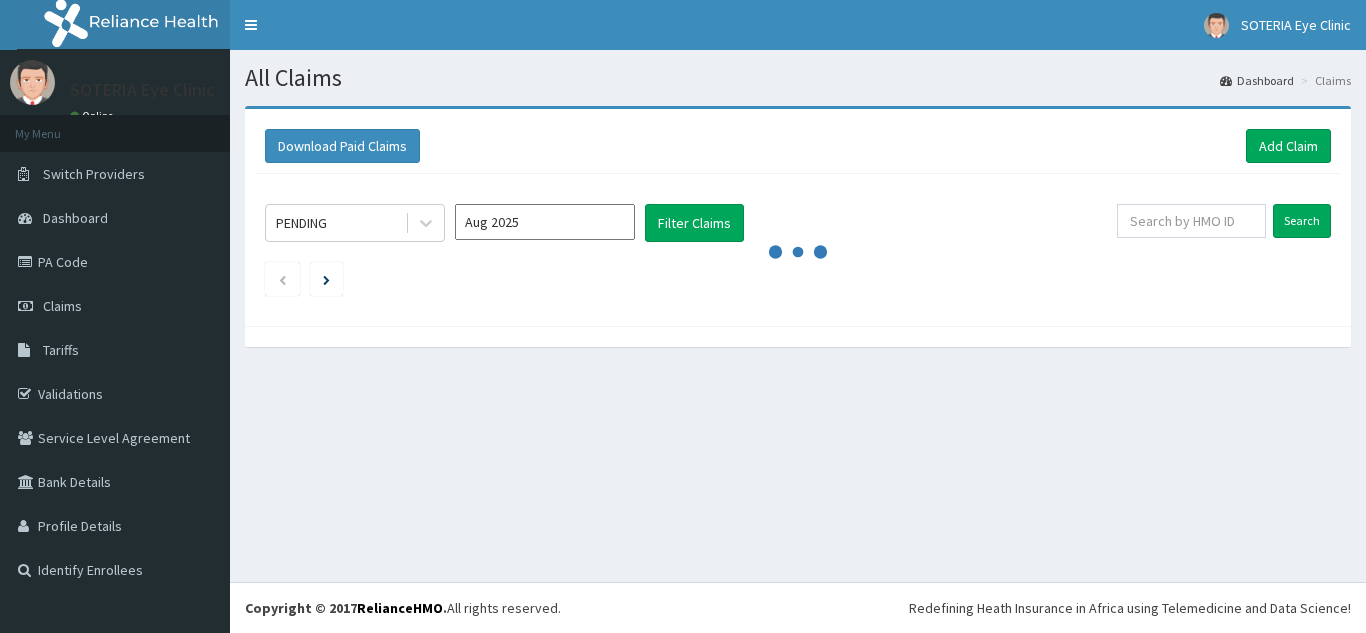 scroll, scrollTop: 0, scrollLeft: 0, axis: both 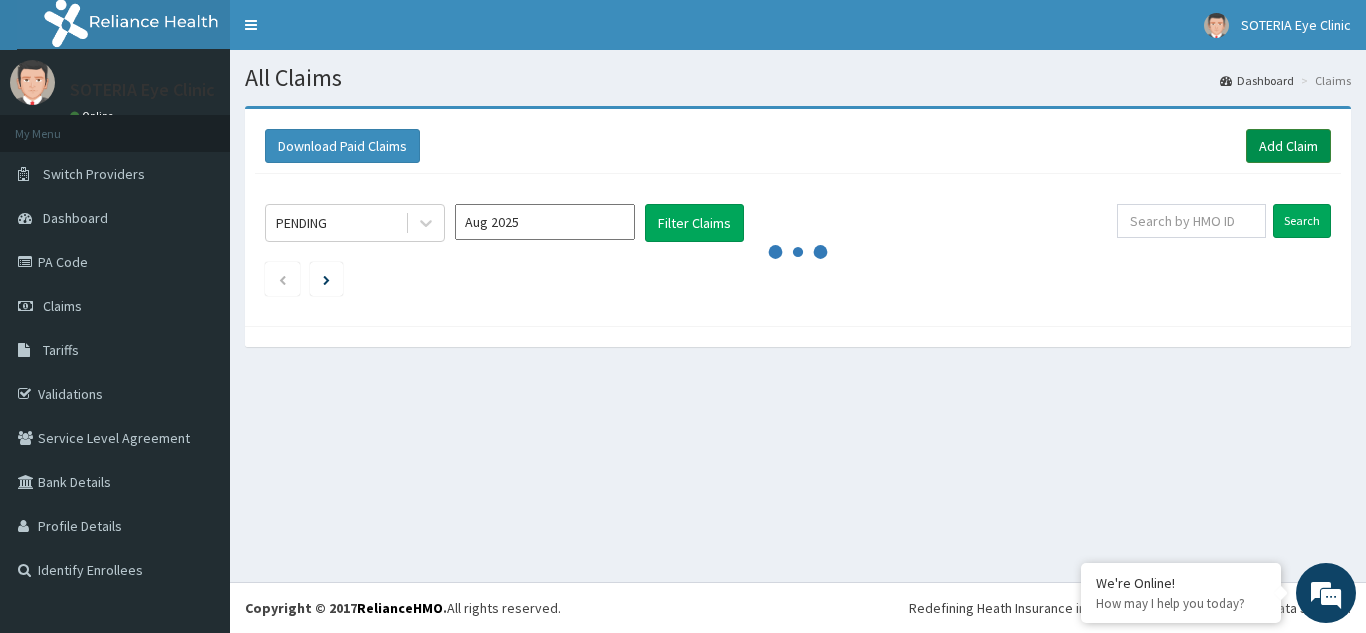 click on "Add Claim" at bounding box center [1288, 146] 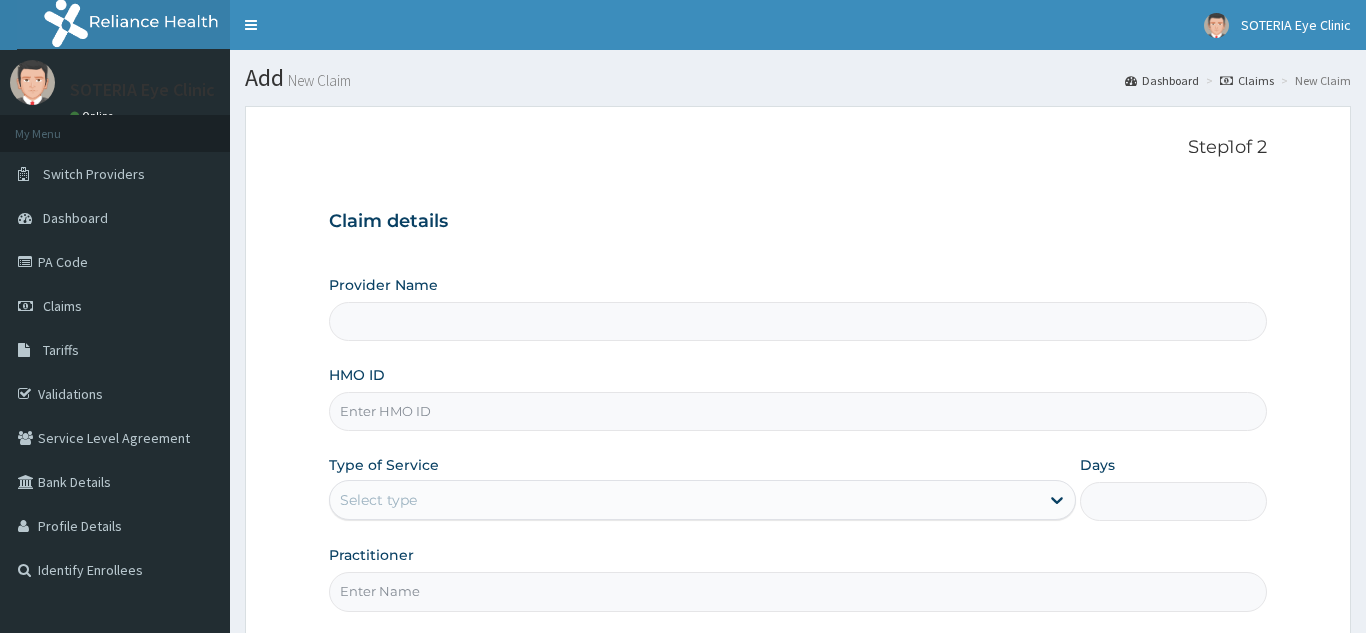 scroll, scrollTop: 0, scrollLeft: 0, axis: both 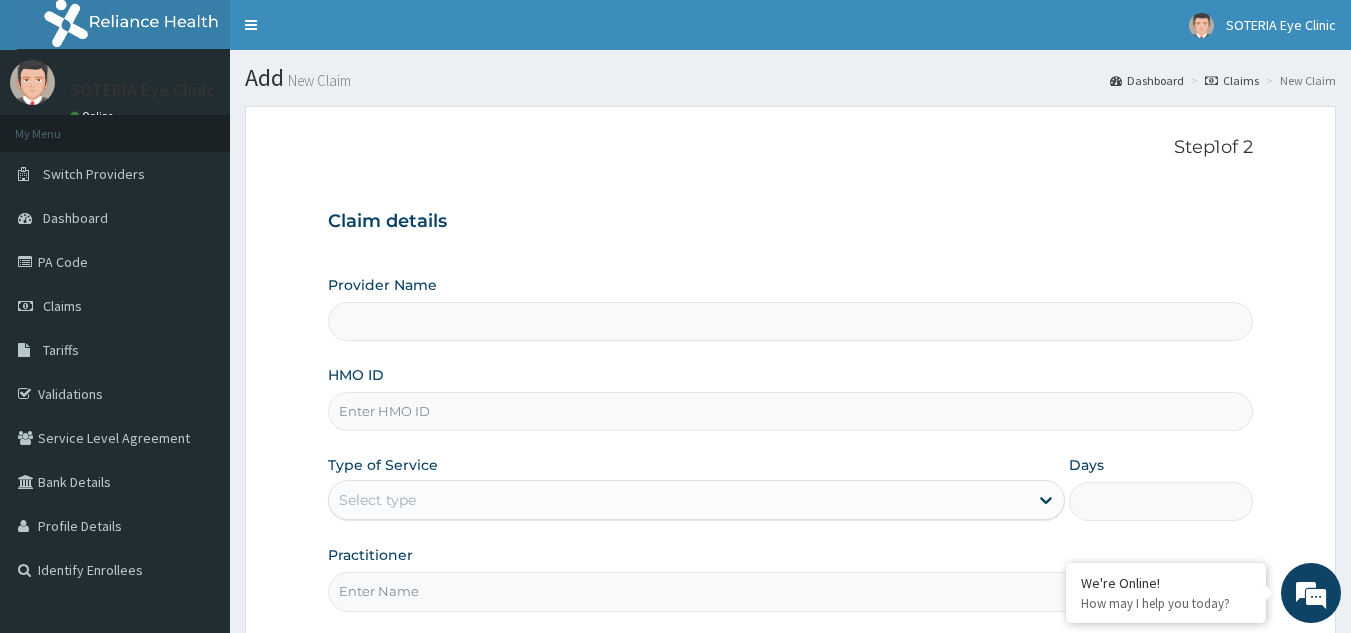 click on "HMO ID" at bounding box center [791, 411] 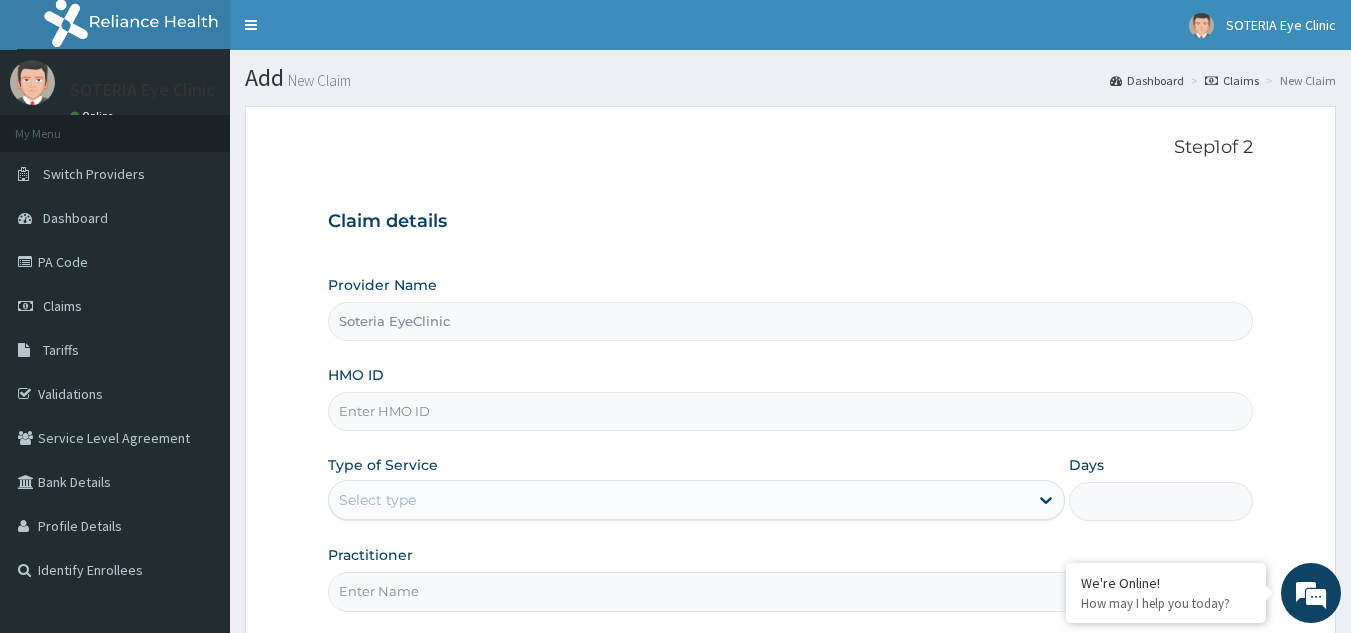 paste on "POE/10029/A" 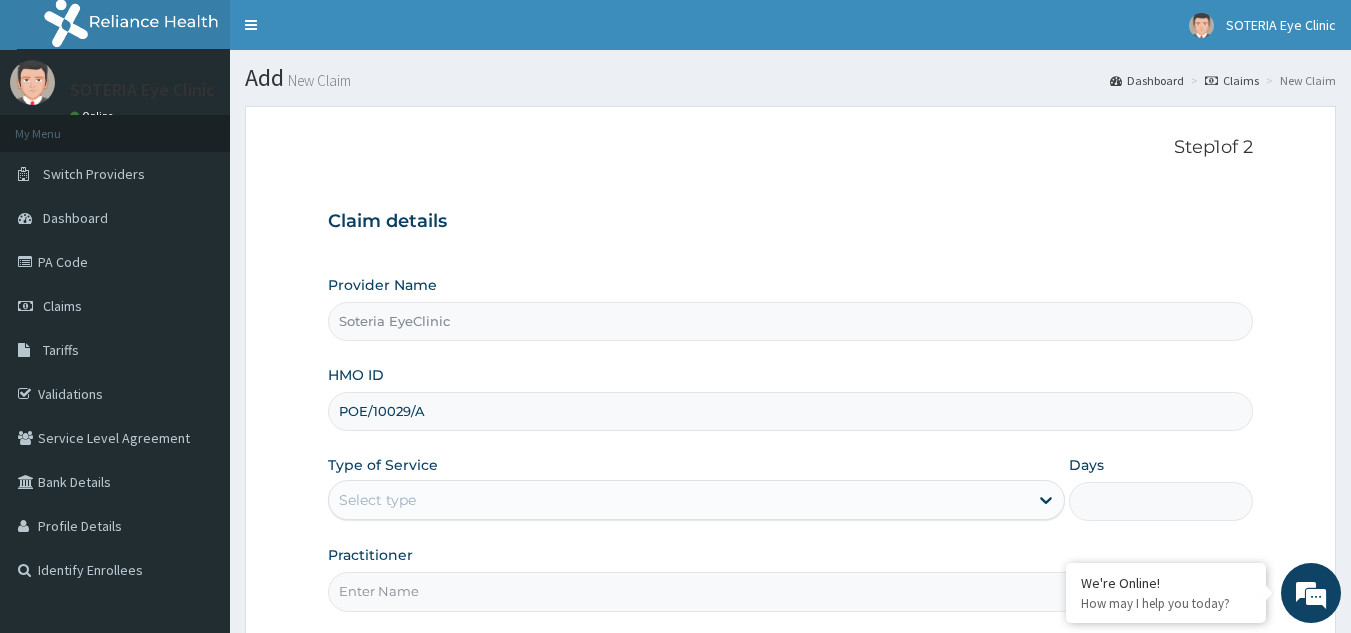 type on "POE/10029/A" 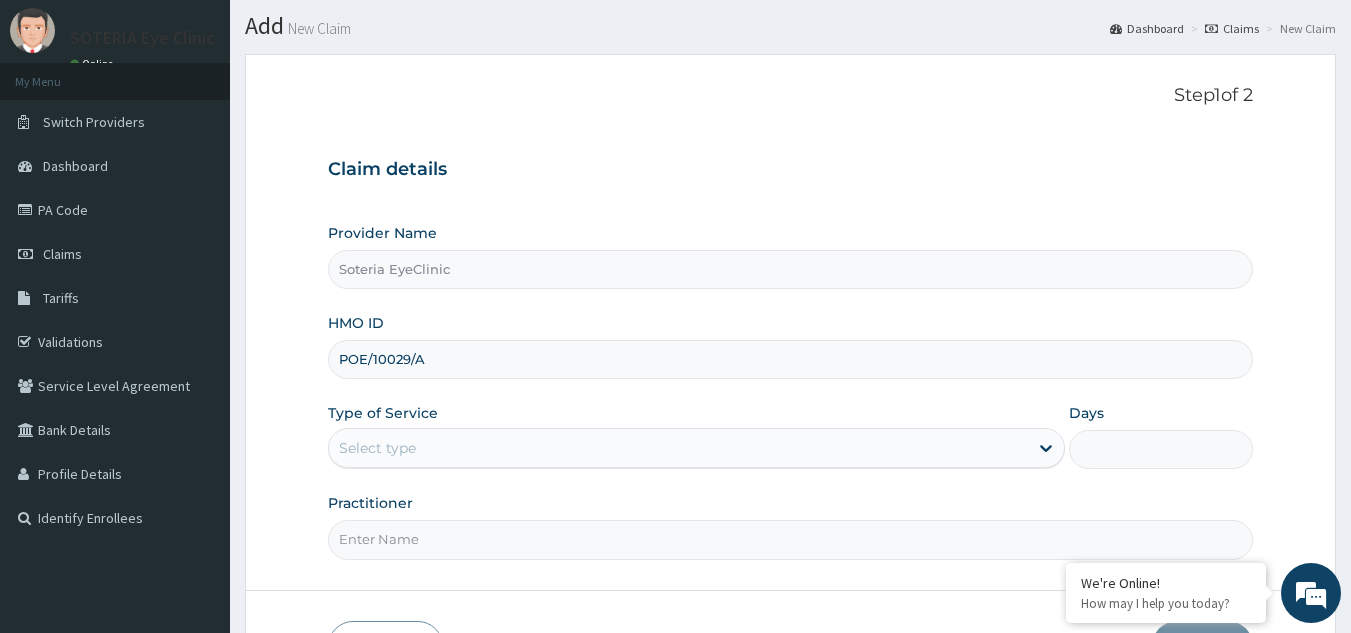 scroll, scrollTop: 100, scrollLeft: 0, axis: vertical 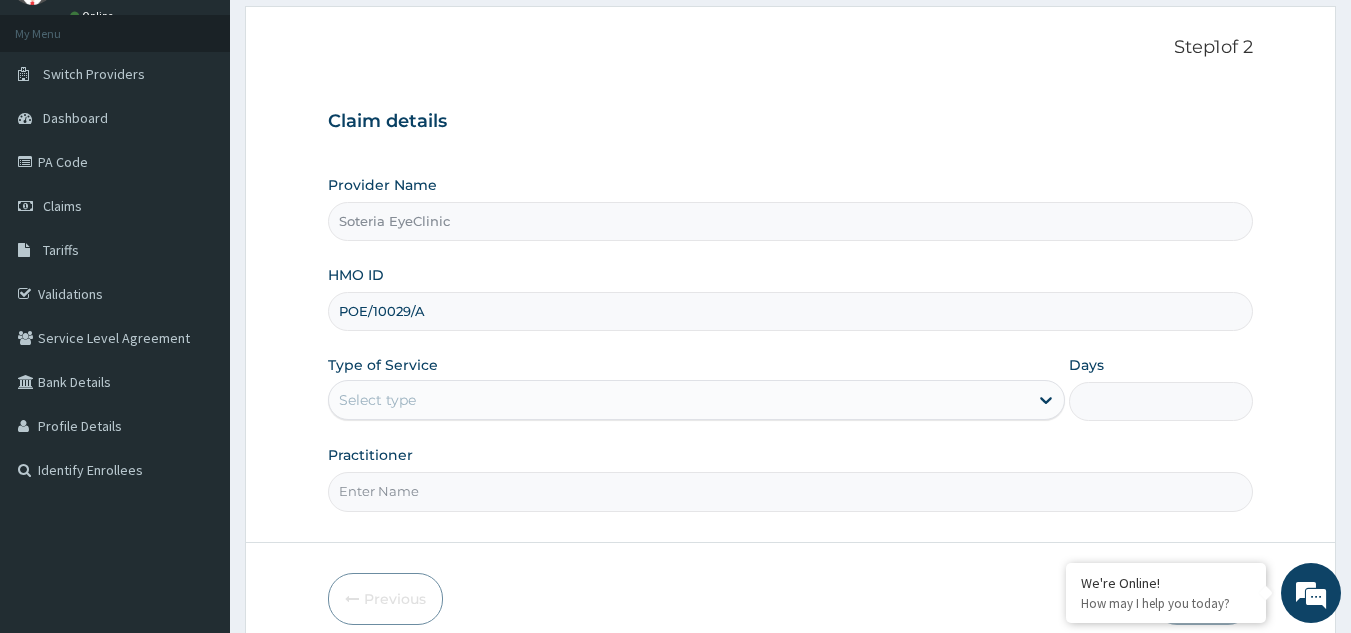 click on "Select type" at bounding box center (678, 400) 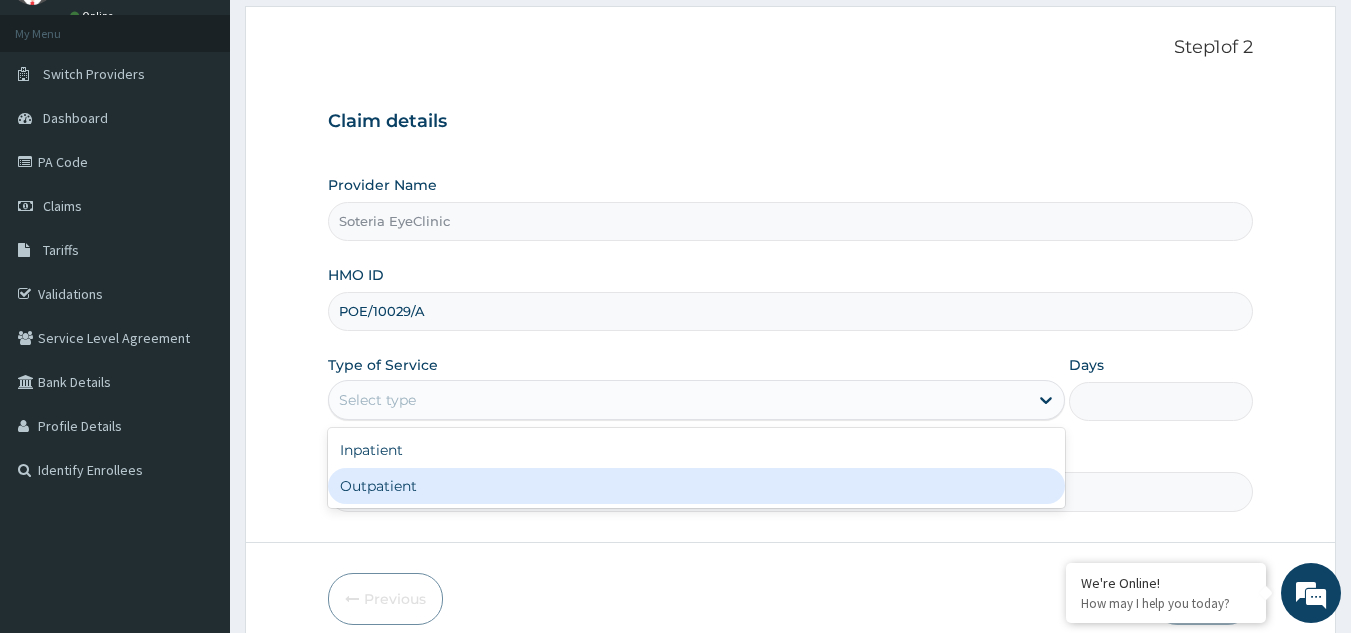 click on "Outpatient" at bounding box center [696, 486] 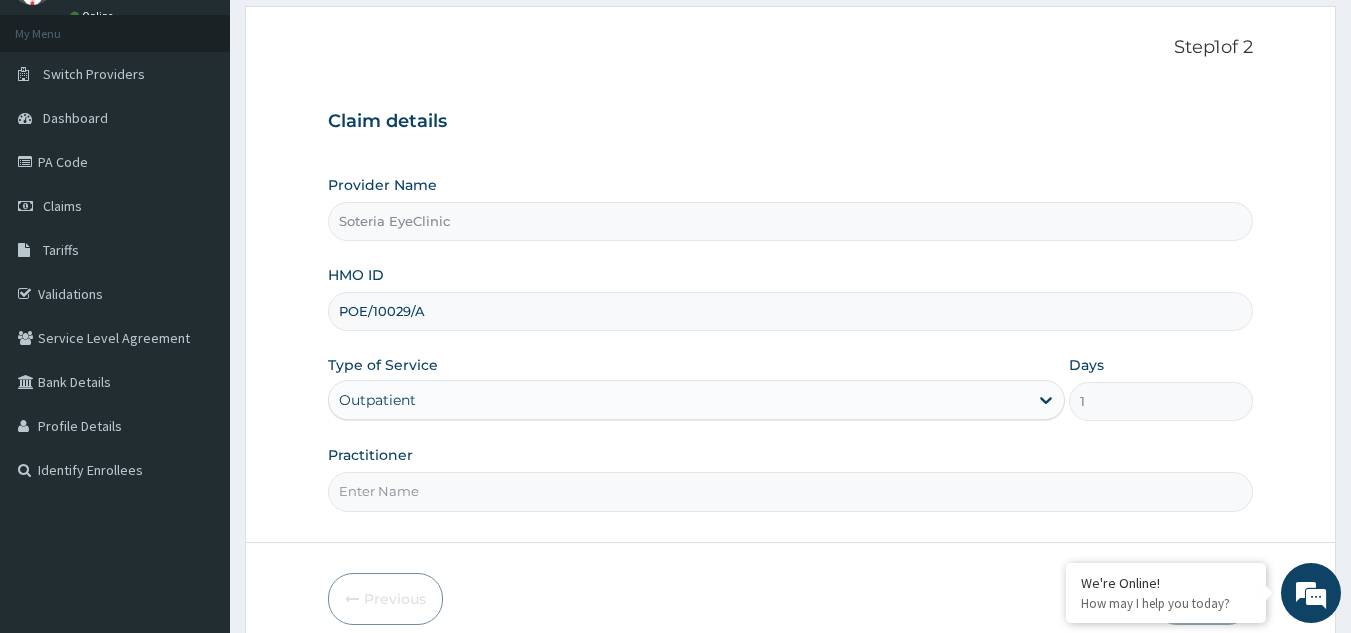 click on "Practitioner" at bounding box center [791, 491] 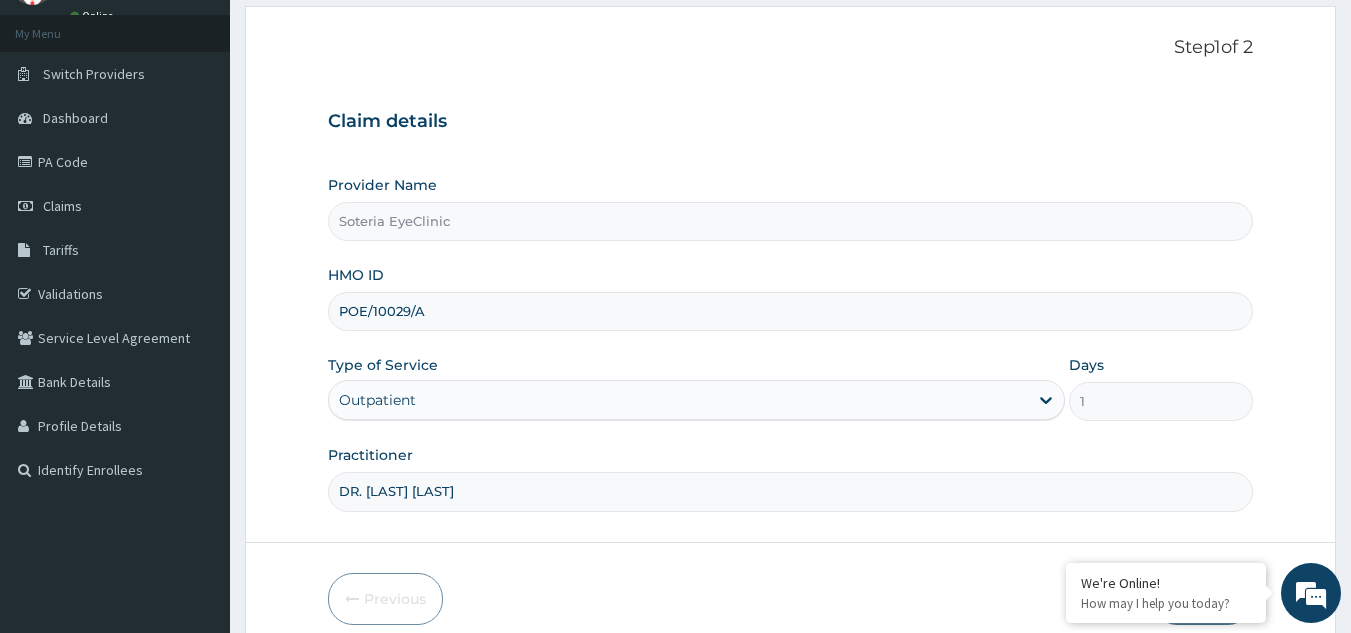 scroll, scrollTop: 189, scrollLeft: 0, axis: vertical 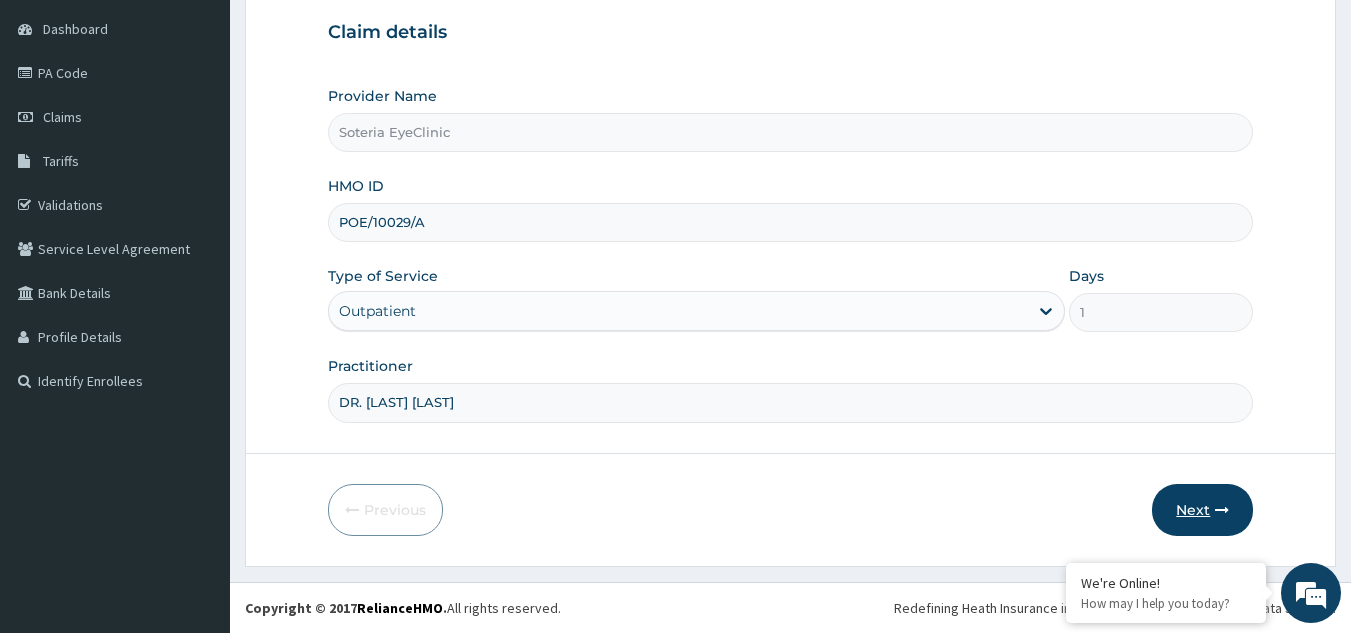 click on "Next" at bounding box center (1202, 510) 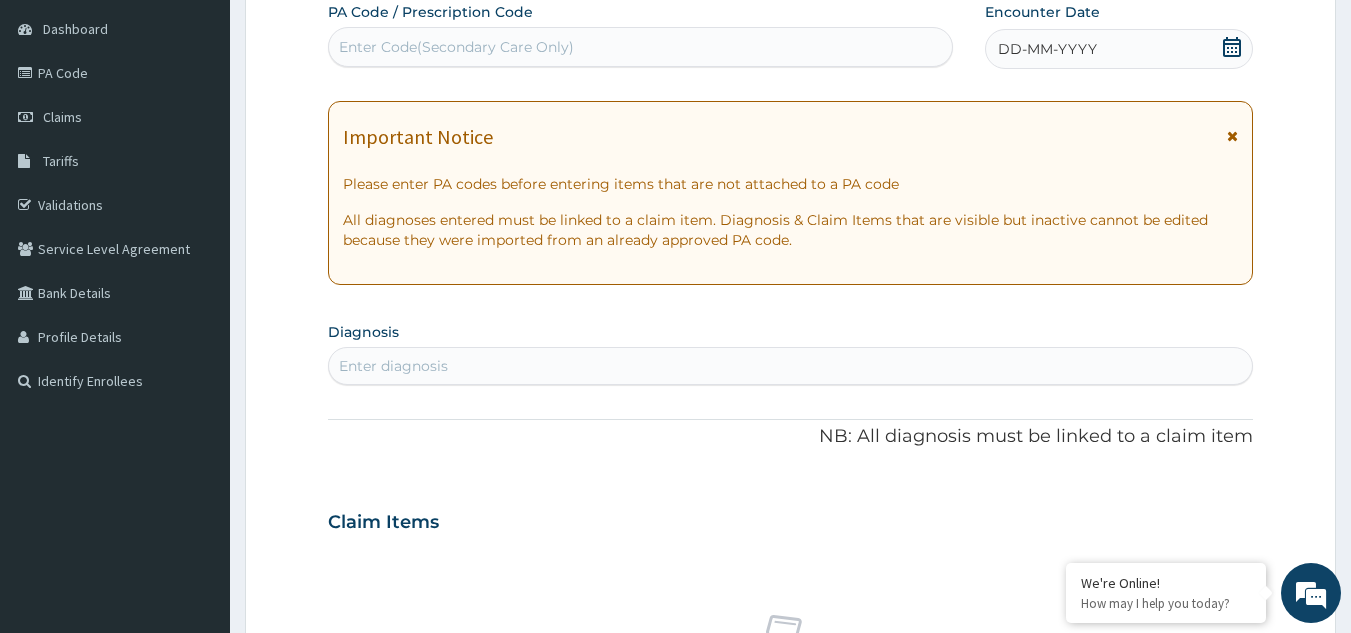 click on "Enter Code(Secondary Care Only)" at bounding box center [456, 47] 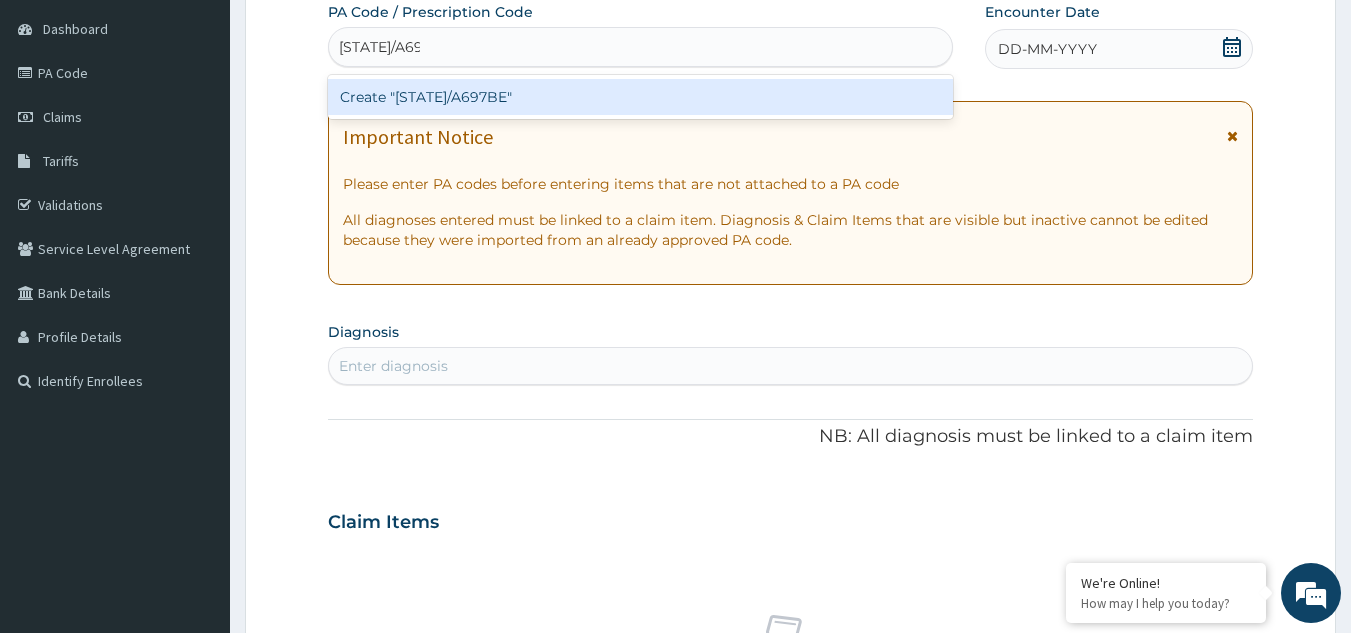 click on "Create "PA/A697BE"" at bounding box center (641, 97) 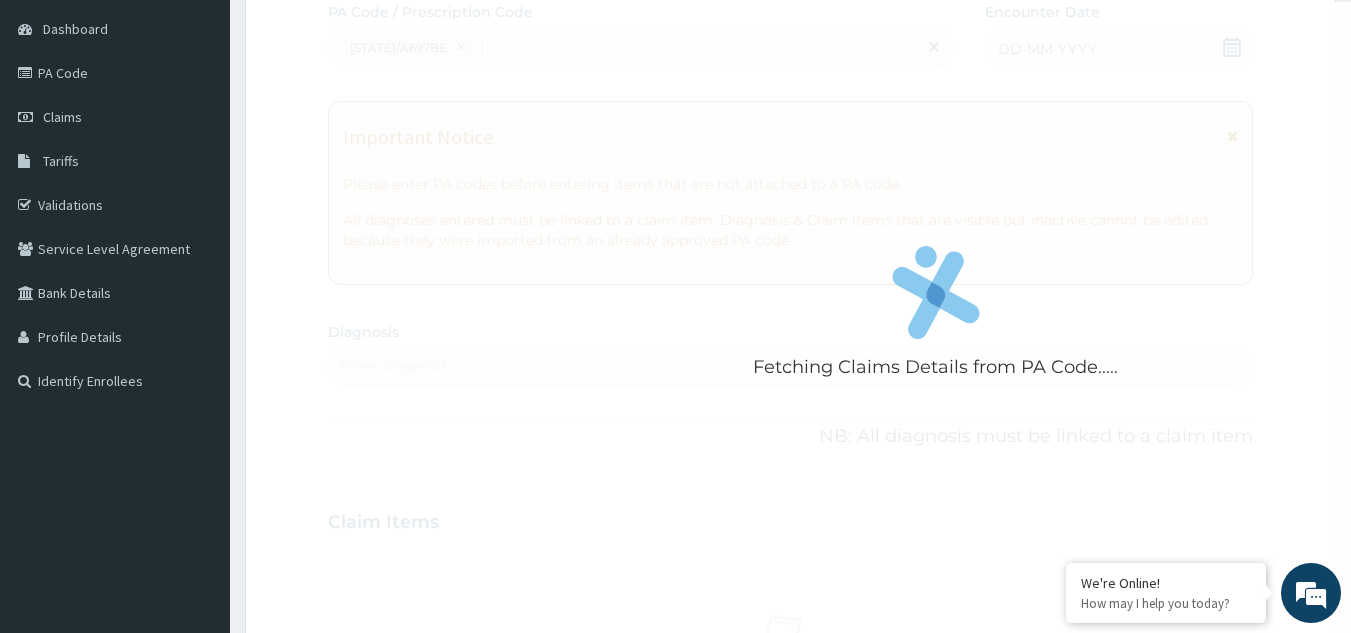 type 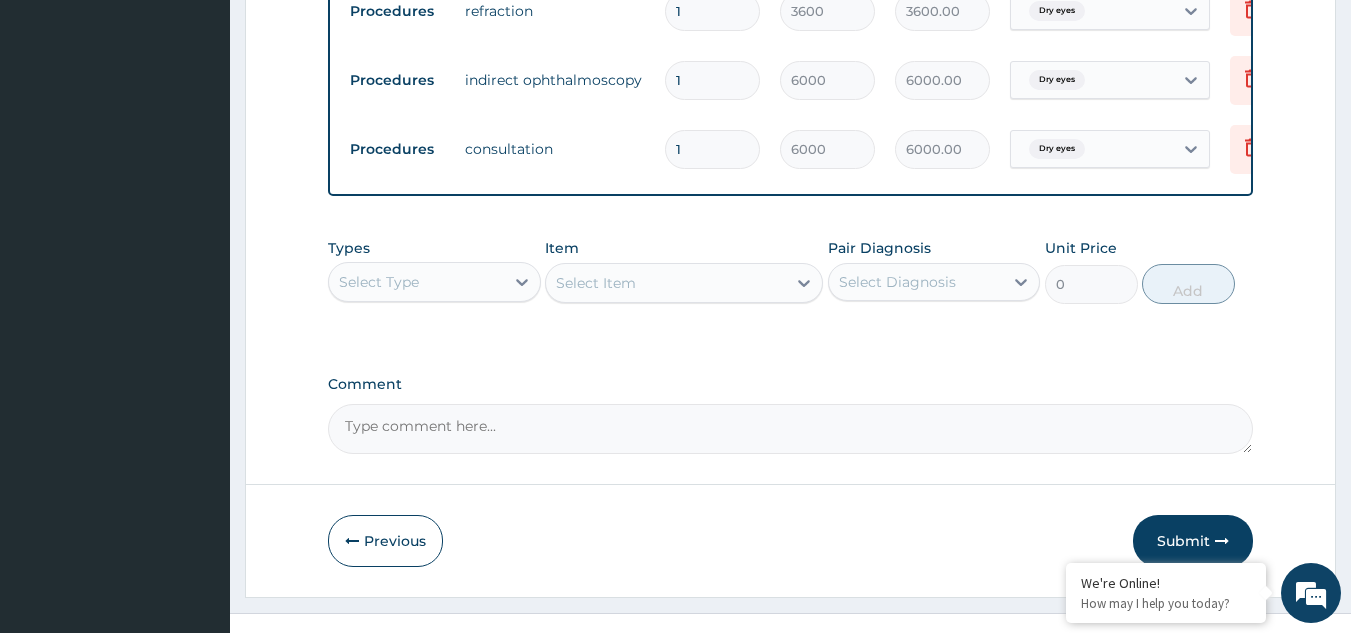 scroll, scrollTop: 1212, scrollLeft: 0, axis: vertical 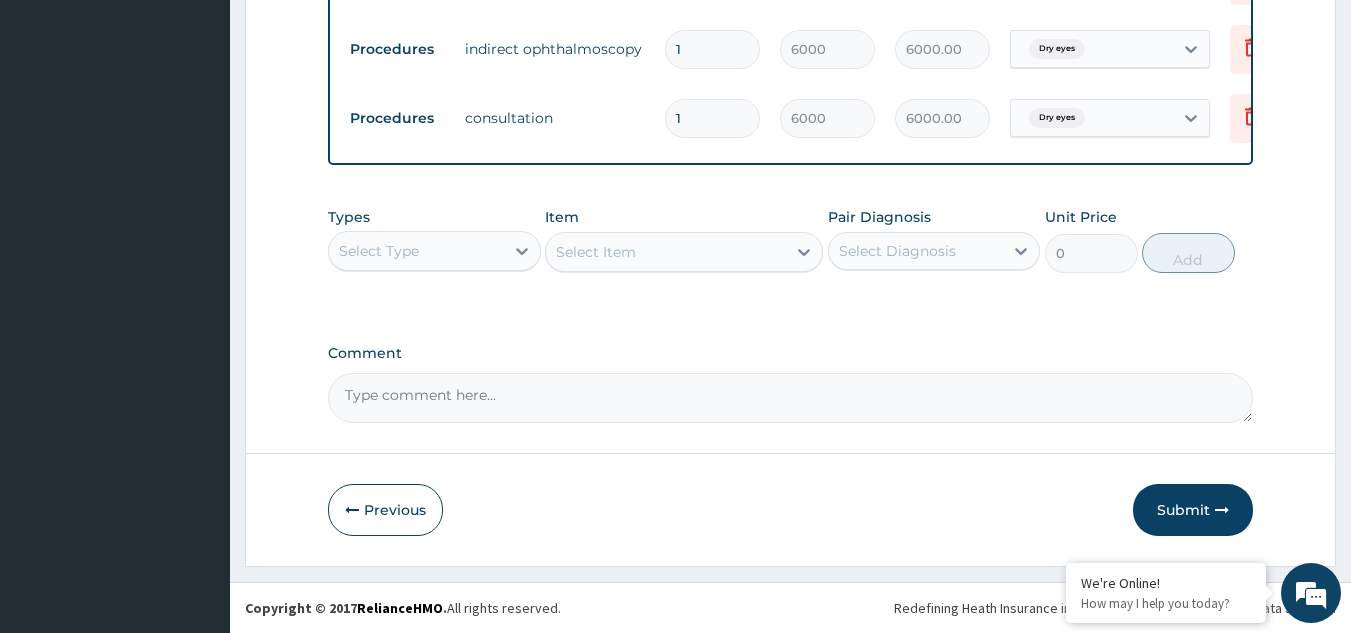 click on "Submit" at bounding box center (1193, 510) 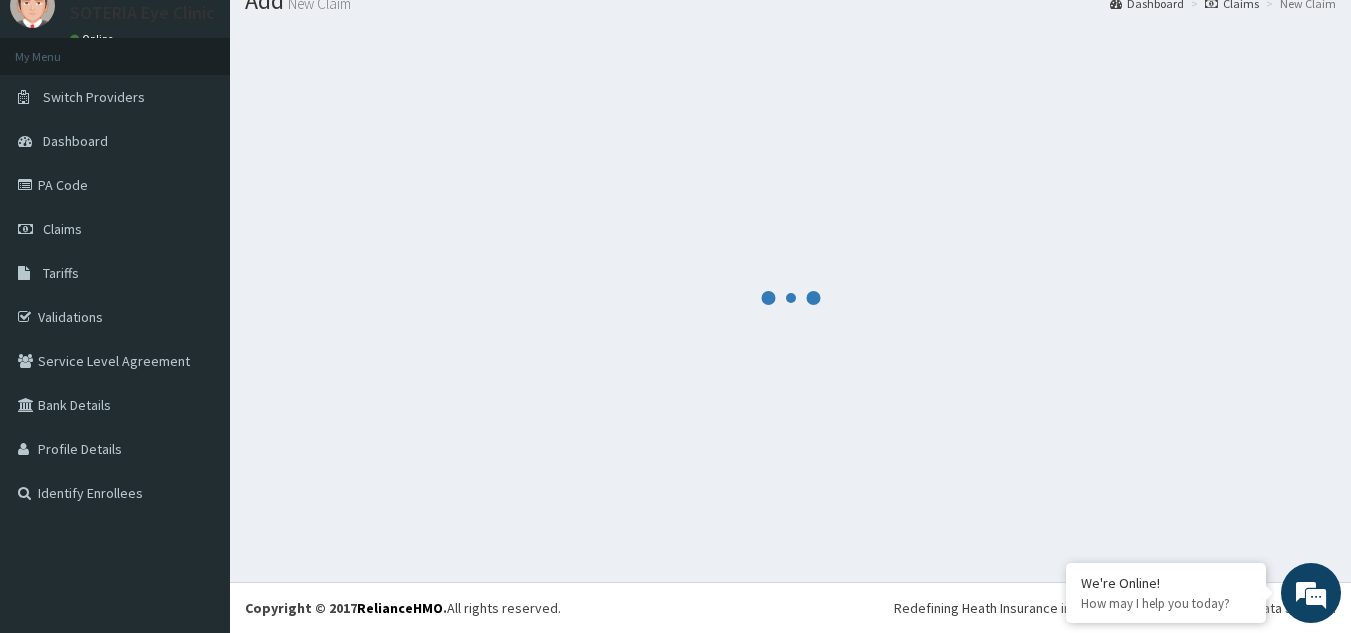 scroll, scrollTop: 1212, scrollLeft: 0, axis: vertical 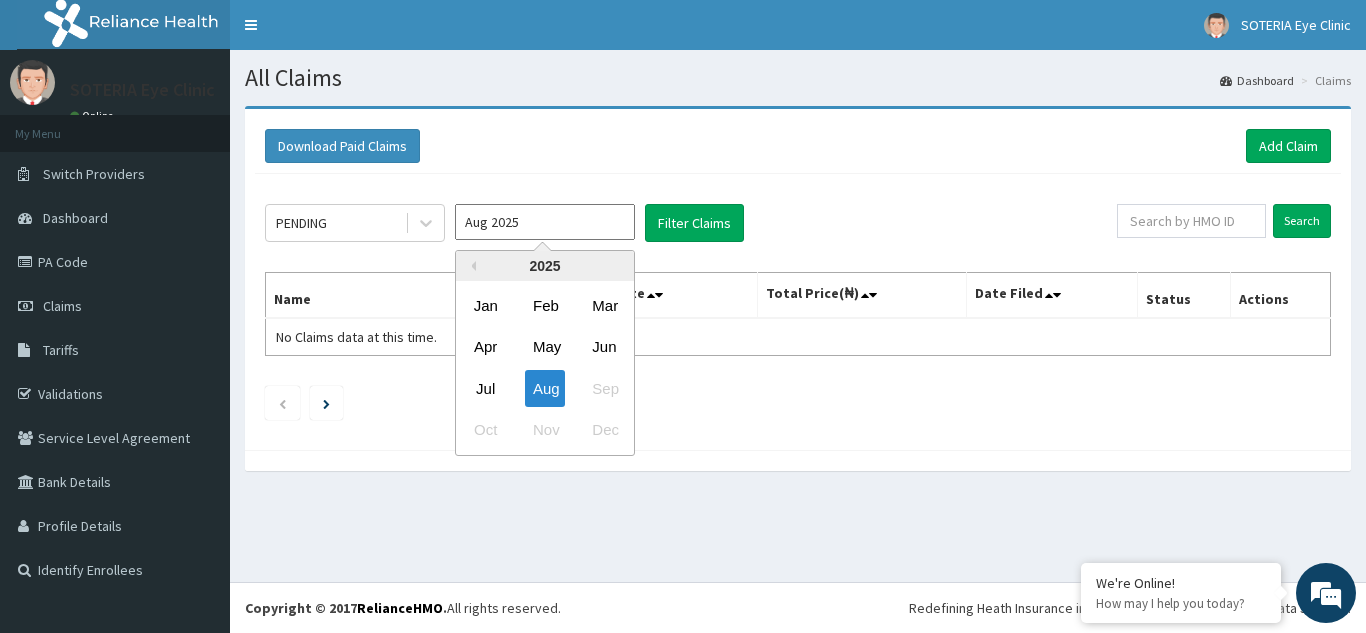 click on "Aug 2025" at bounding box center (545, 222) 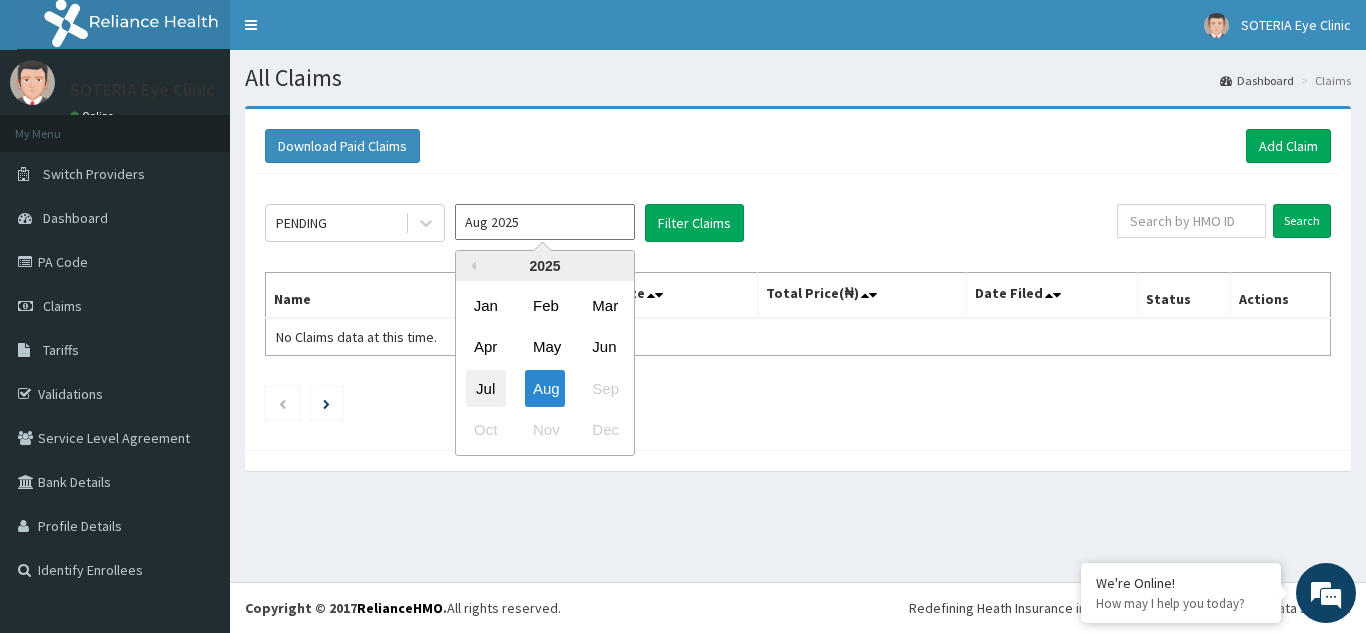 click on "Jul" at bounding box center (486, 388) 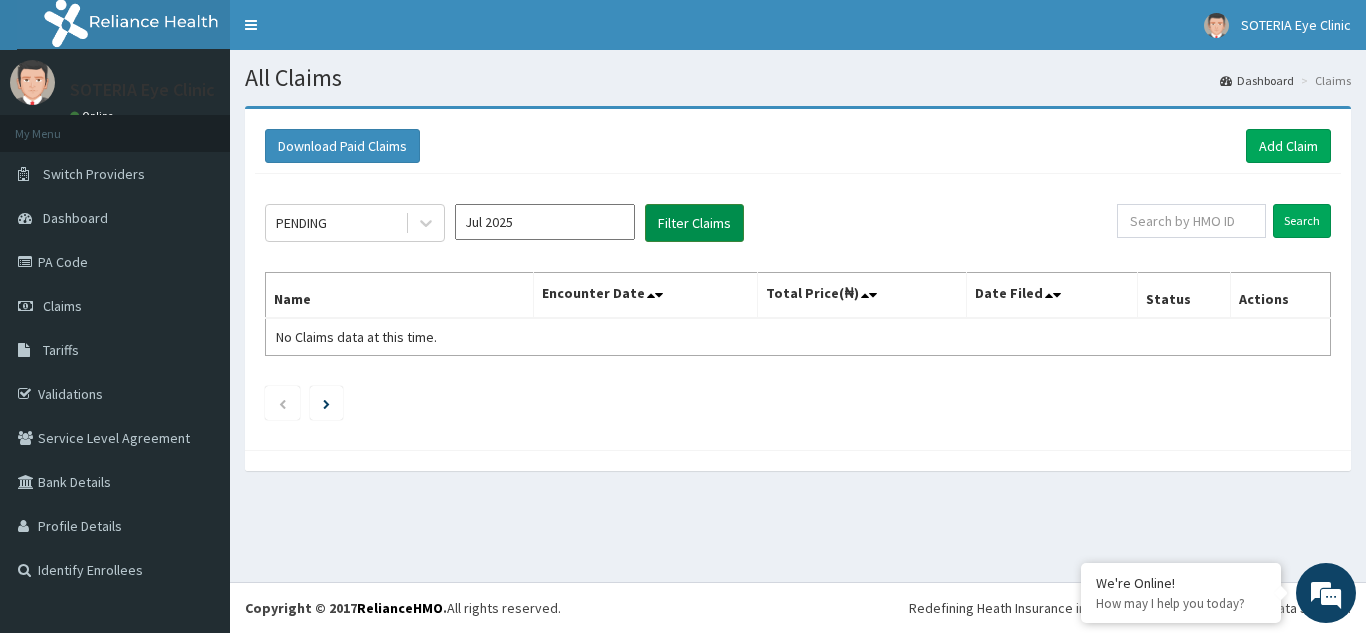 click on "Filter Claims" at bounding box center [694, 223] 